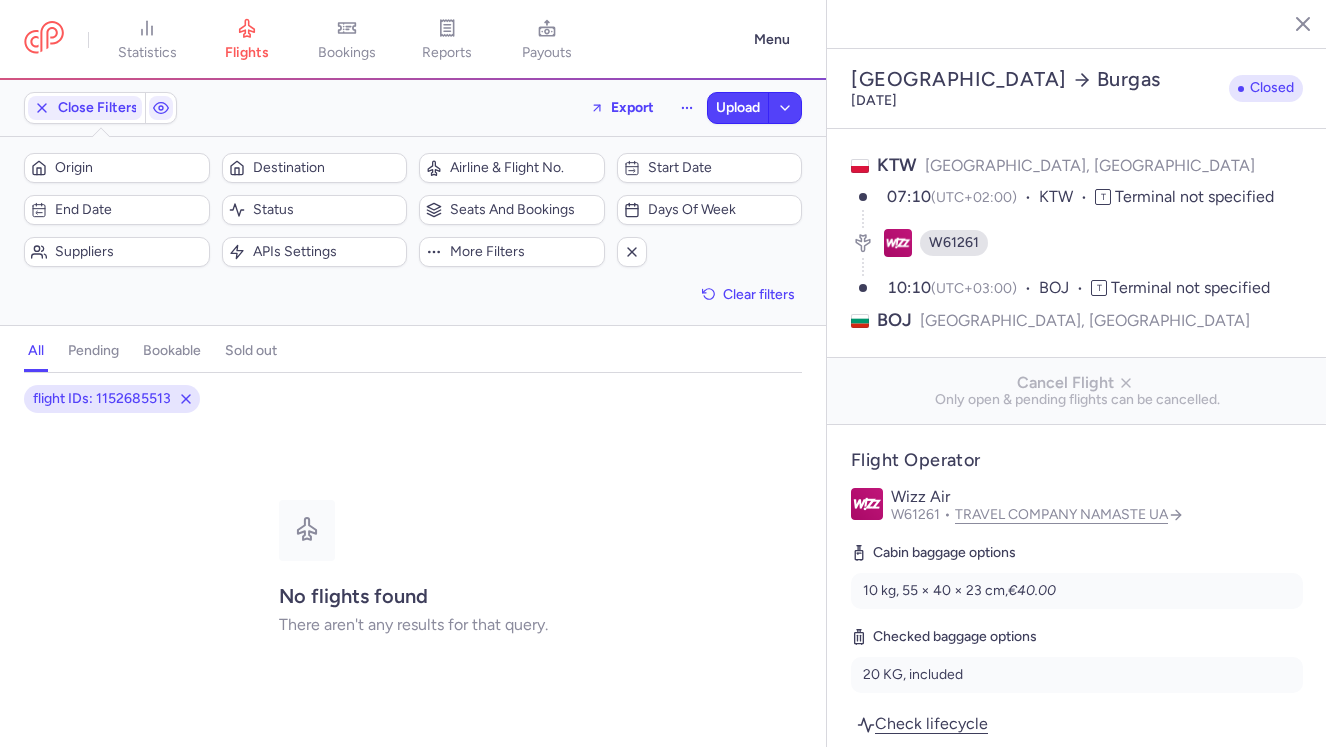 select on "days" 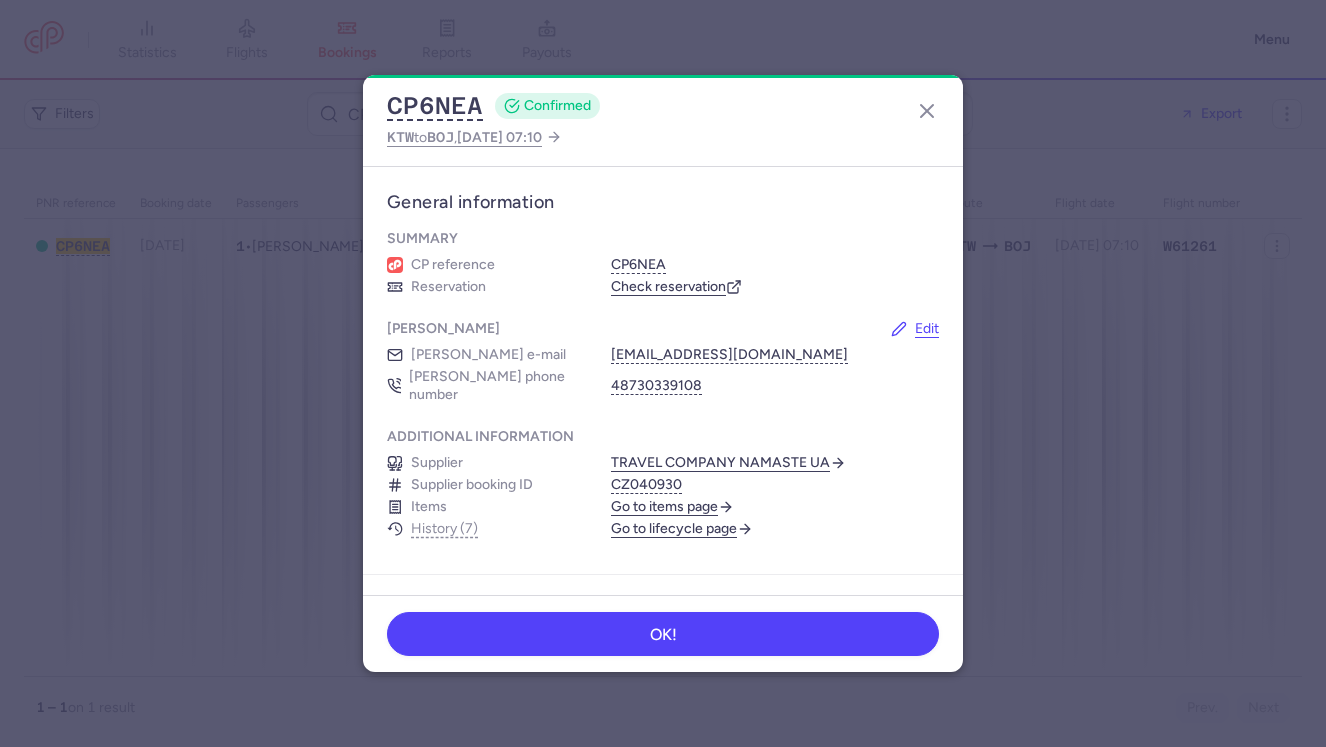 scroll, scrollTop: 0, scrollLeft: 0, axis: both 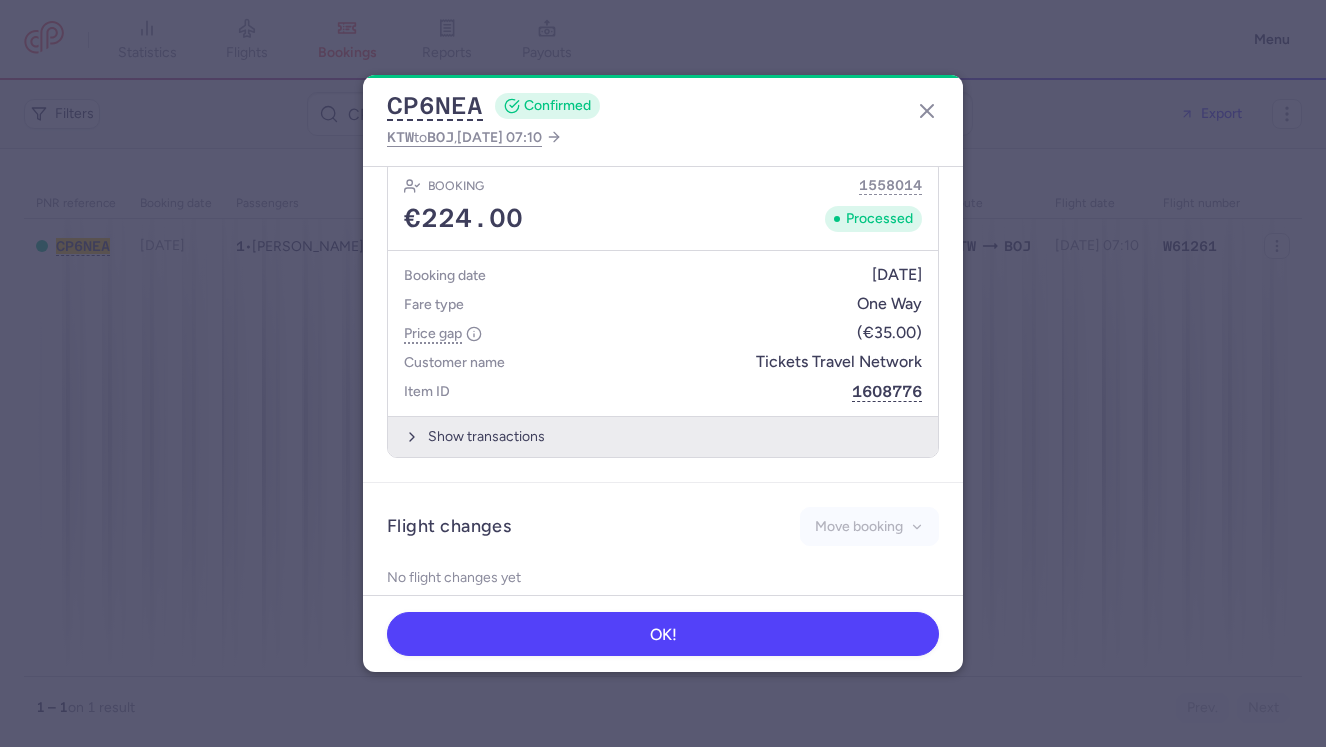 click on "Show transactions" at bounding box center [663, 436] 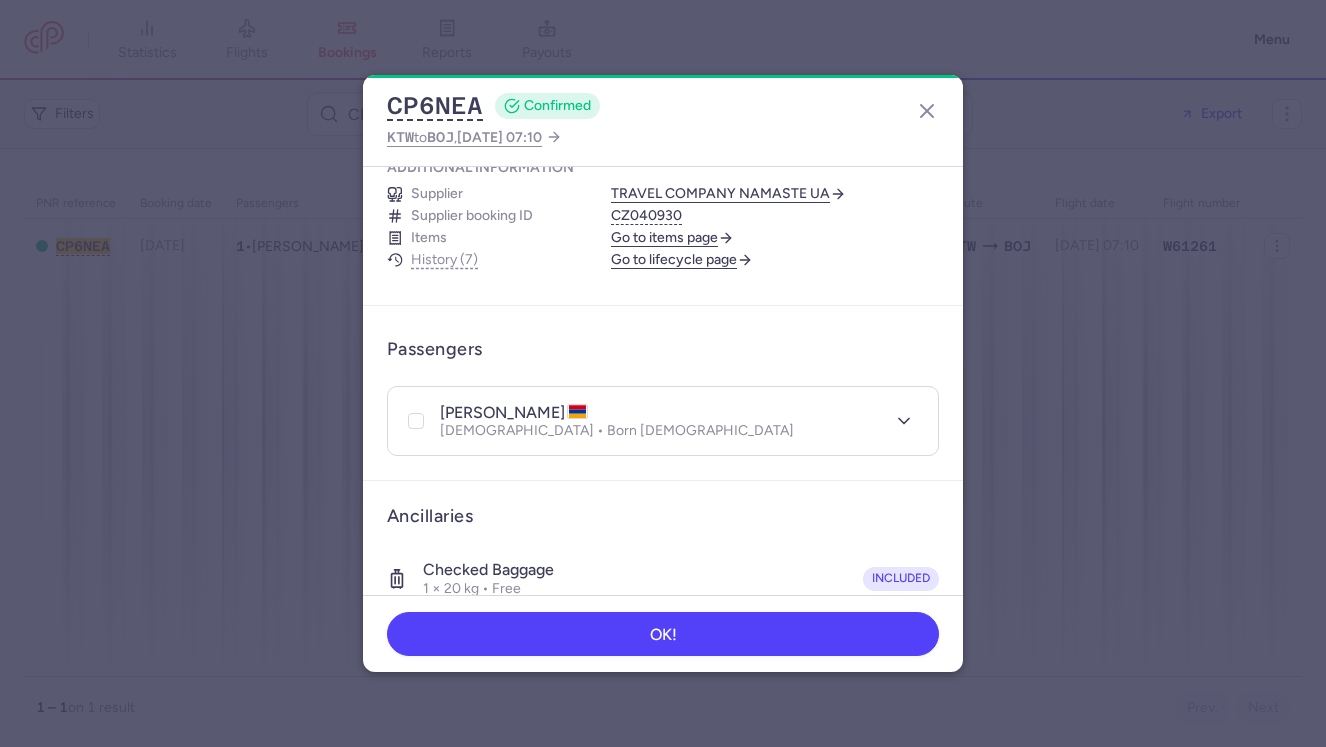 scroll, scrollTop: 224, scrollLeft: 0, axis: vertical 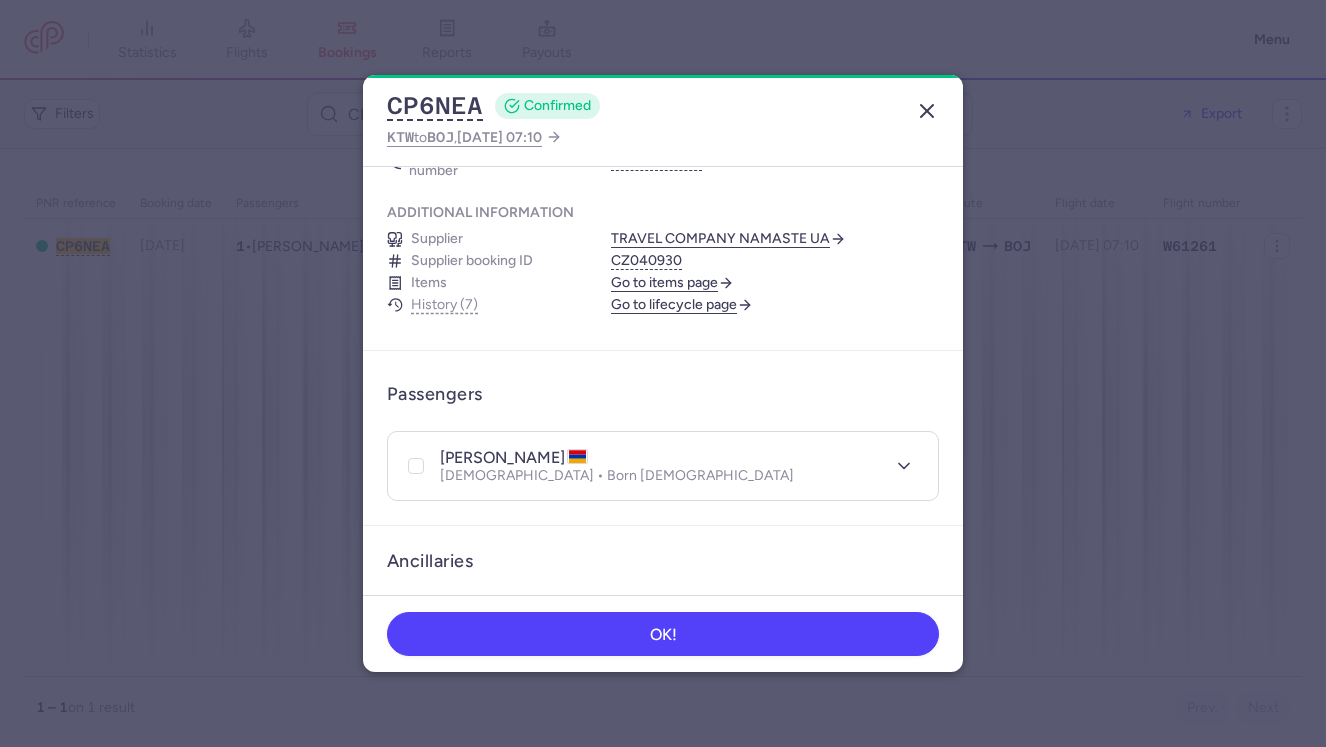 click 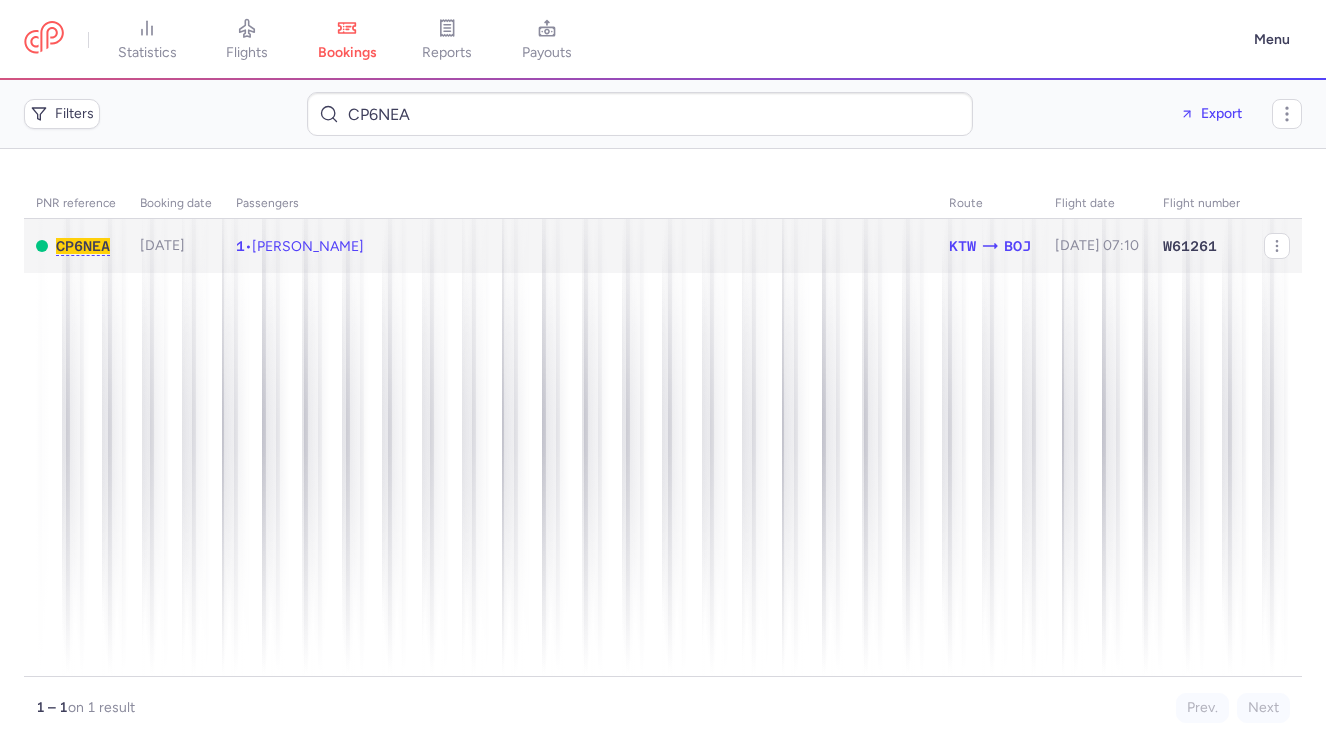 click on "1  •  Ashot MOVSESYAN" at bounding box center [580, 246] 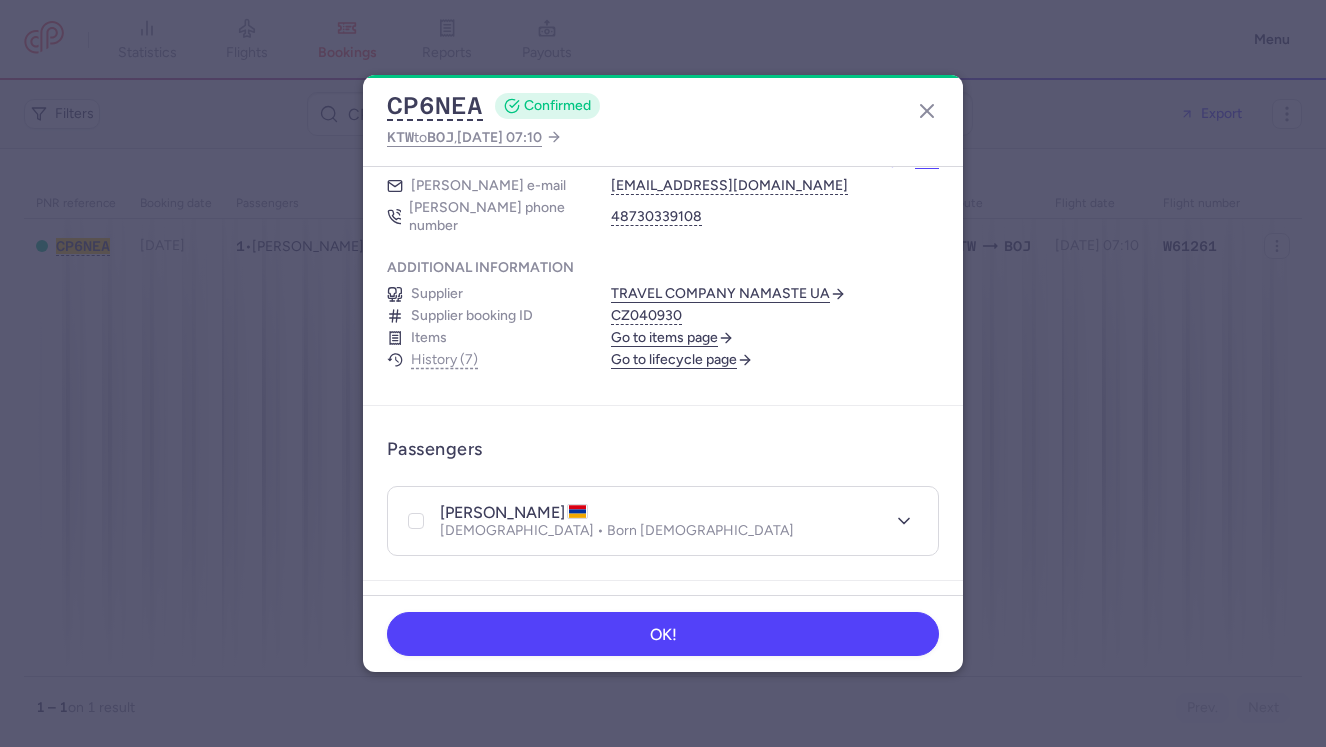 scroll, scrollTop: 229, scrollLeft: 0, axis: vertical 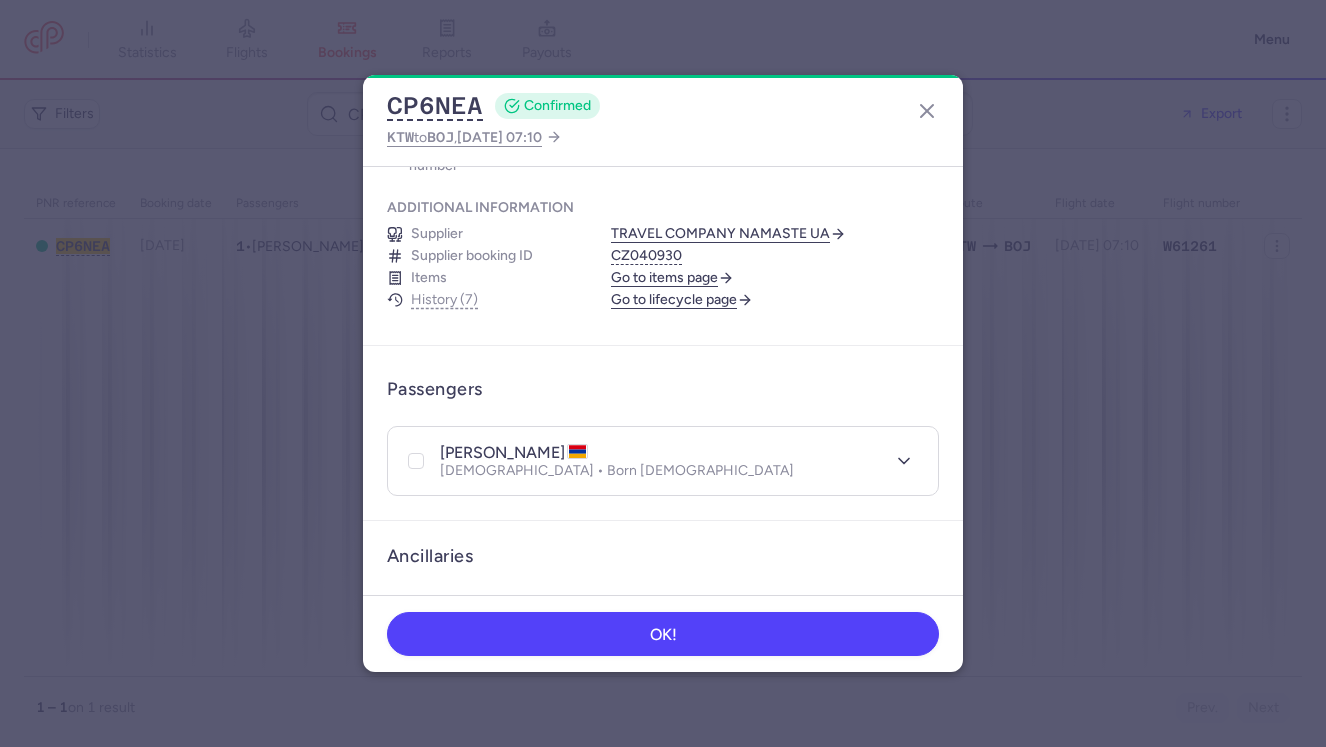 click on "Go to items page" at bounding box center (672, 278) 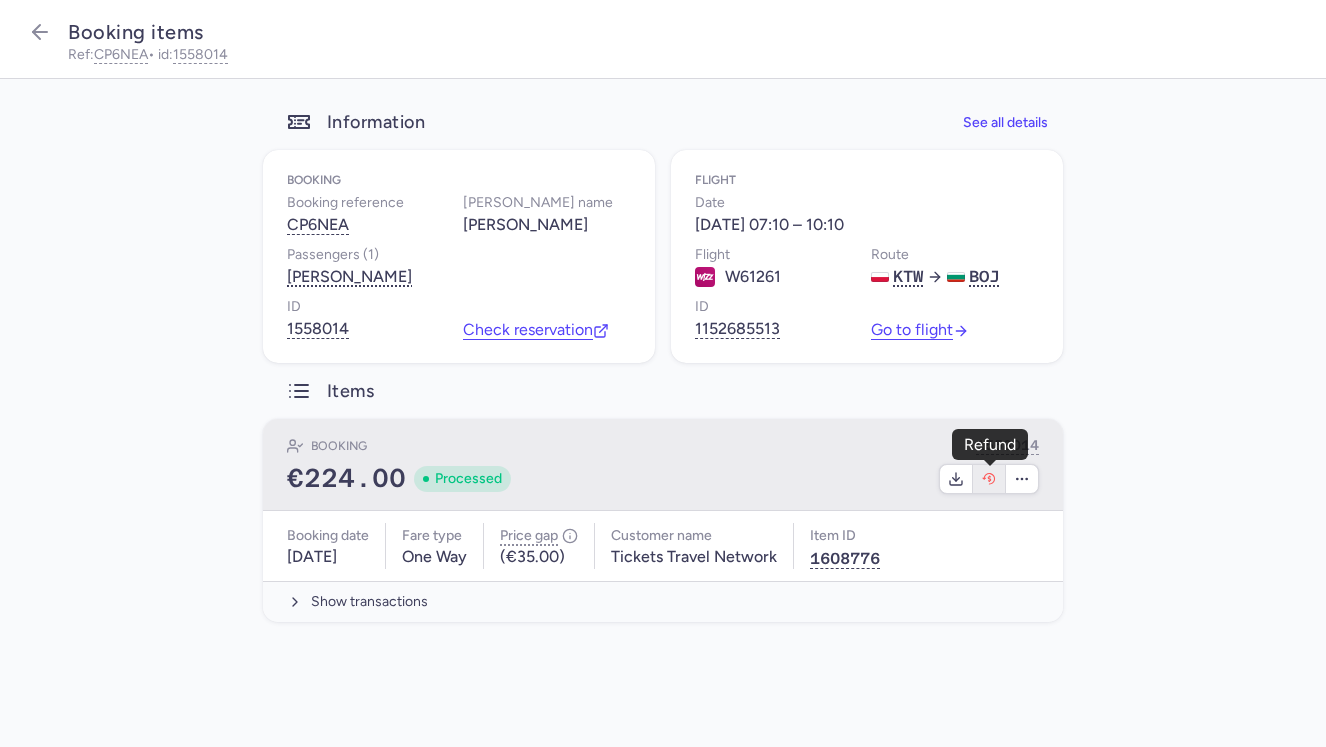 click 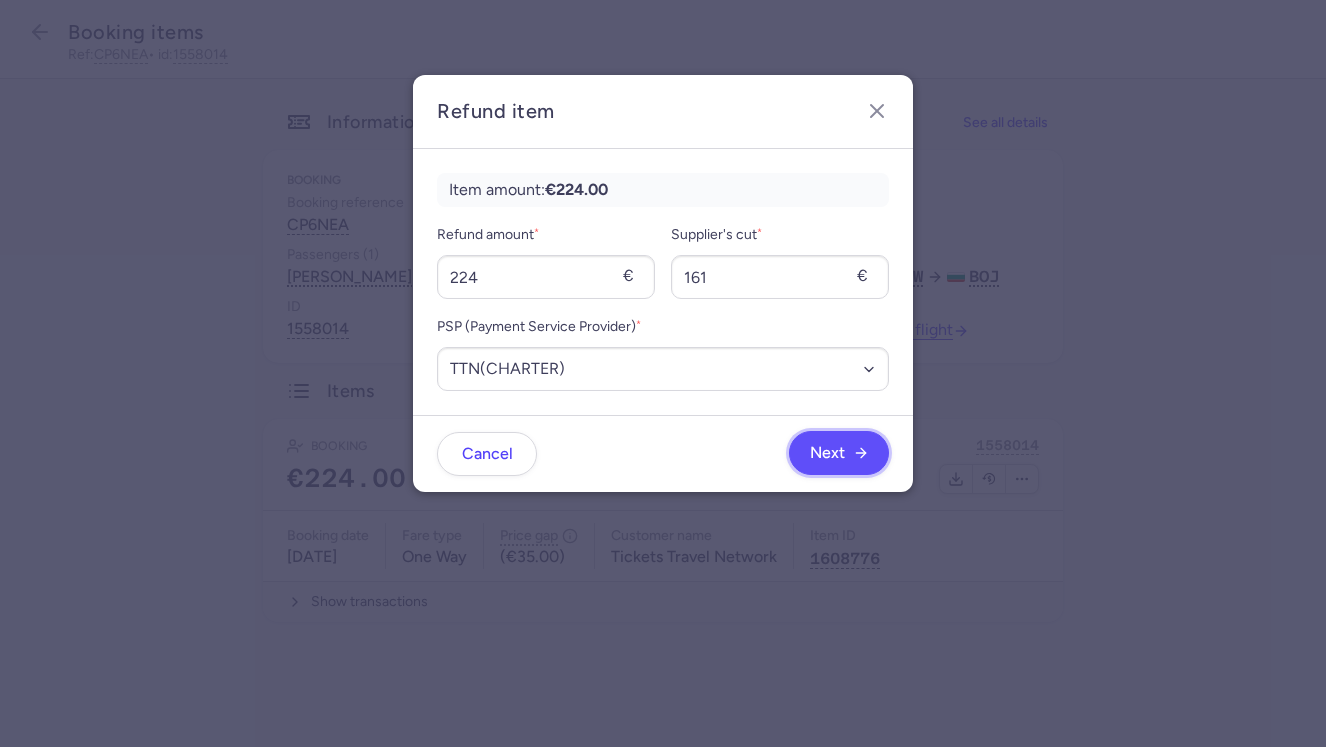 click on "Next" at bounding box center [827, 453] 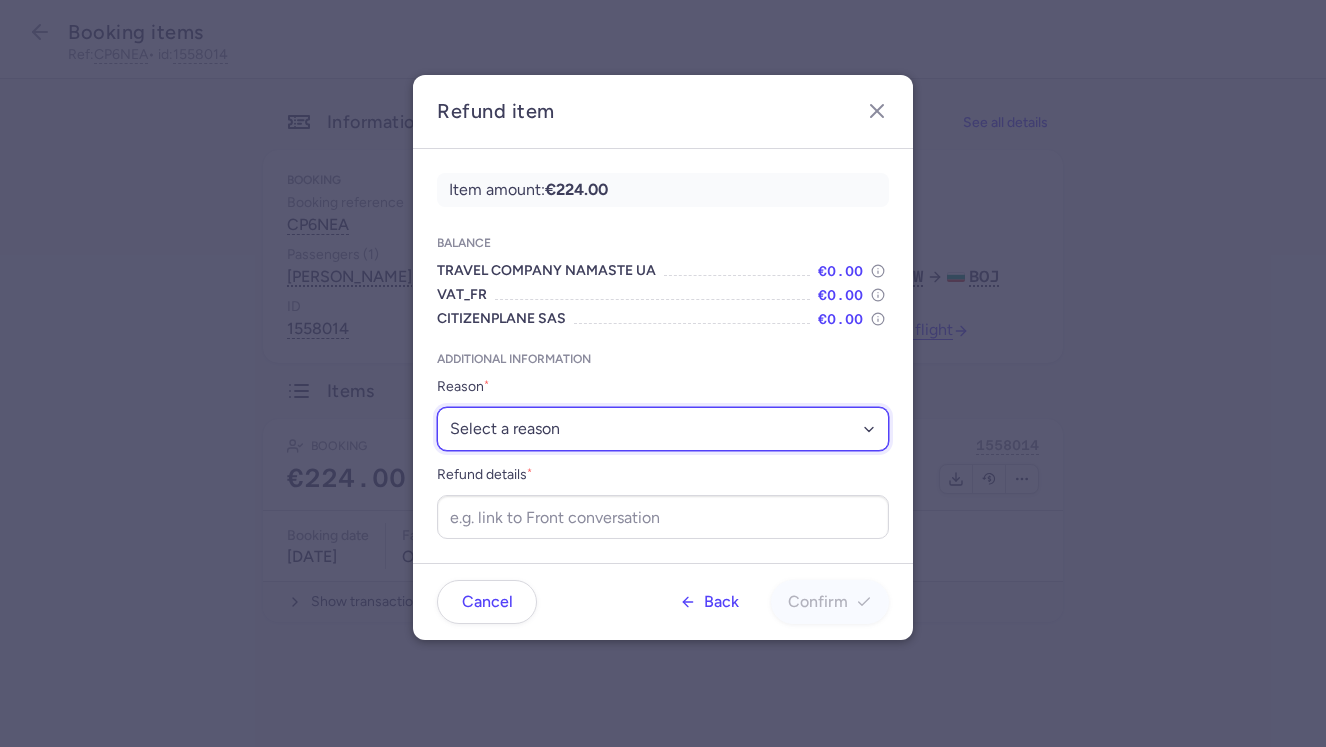 click on "Select a reason ✈️ Airline ceasing ops 💼 Ancillary issue 📄 APIS missing ⚙️ CitizenPlane error ⛔️ Denied boarding 🔁 Duplicate ❌ Flight canceled 🕵🏼‍♂️ Fraud 🎁 Goodwill 🎫 Goodwill allowance 🙃 Other 💺 Overbooking 💸 Refund with penalty 🙅 Schedule change not accepted 🤕 Supplier error 💵 Tax refund ❓ Unconfirmed booking" at bounding box center [663, 429] 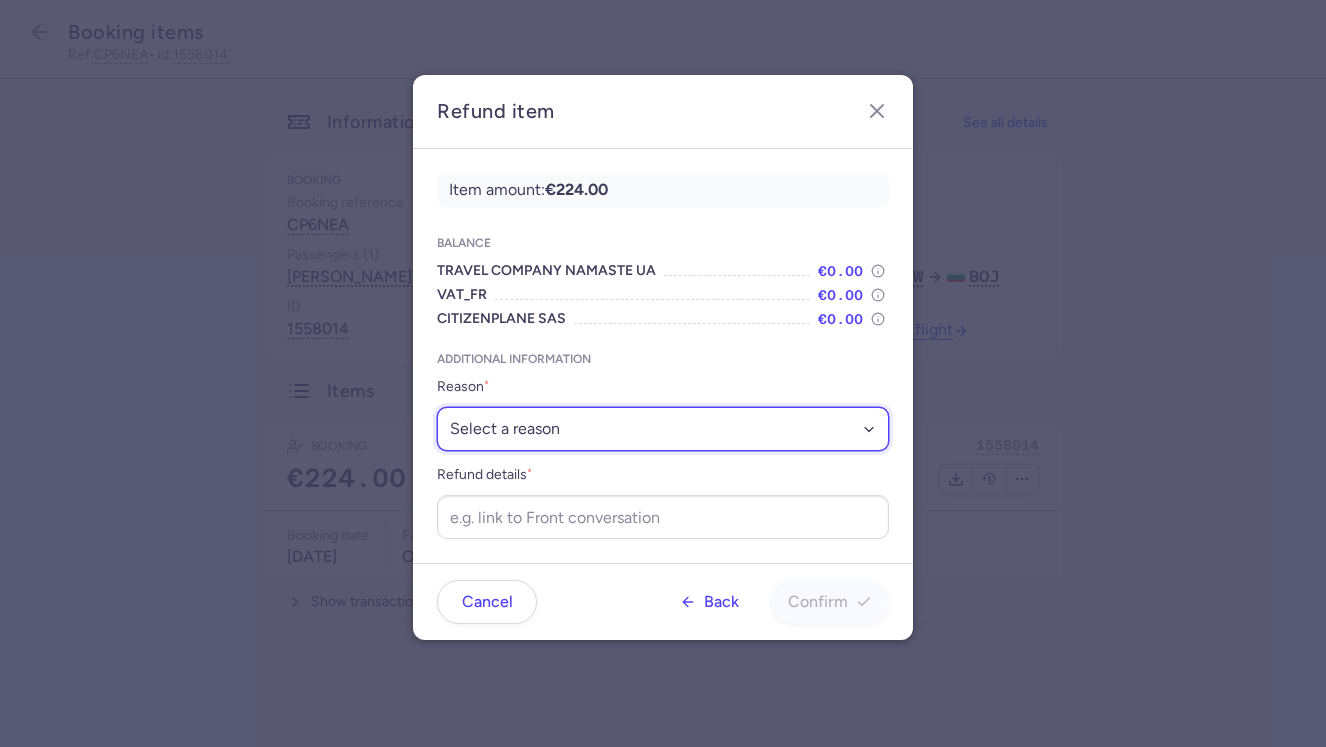 select on "DENIED_BOARDING" 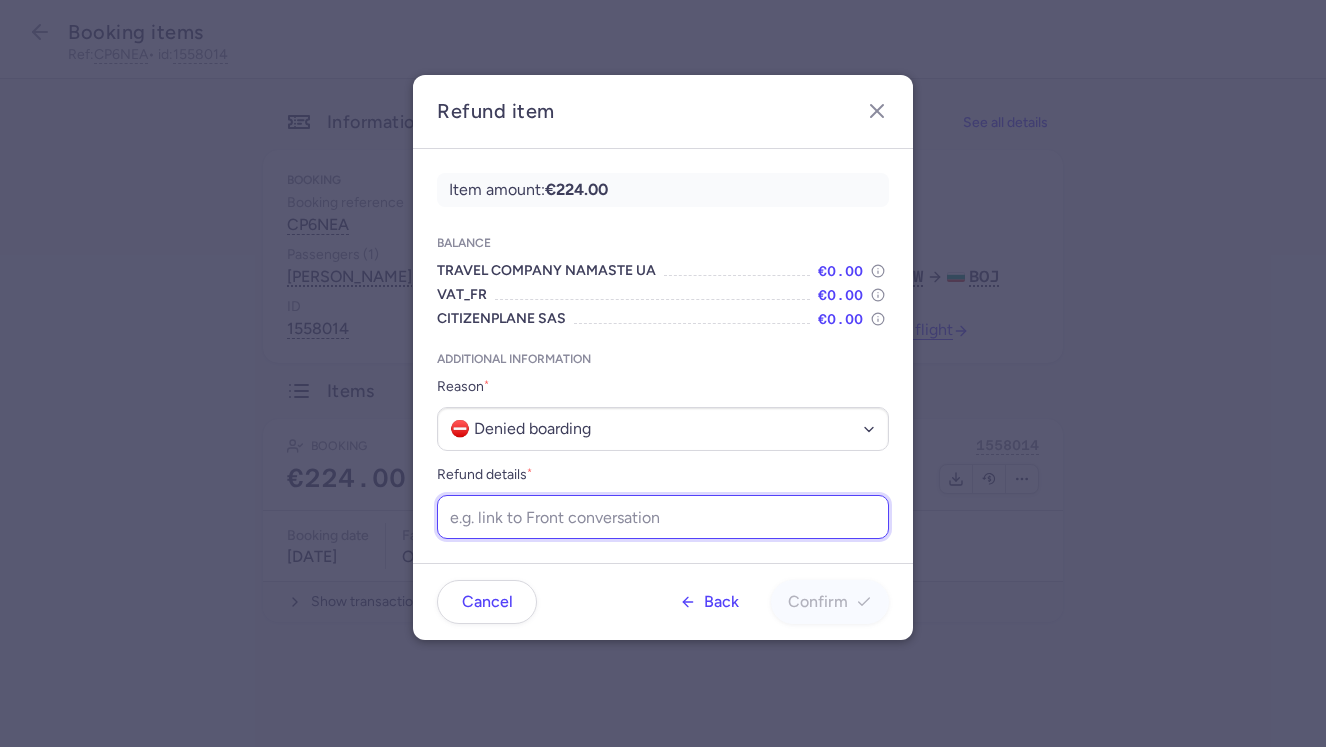 click on "Refund details  *" at bounding box center (663, 517) 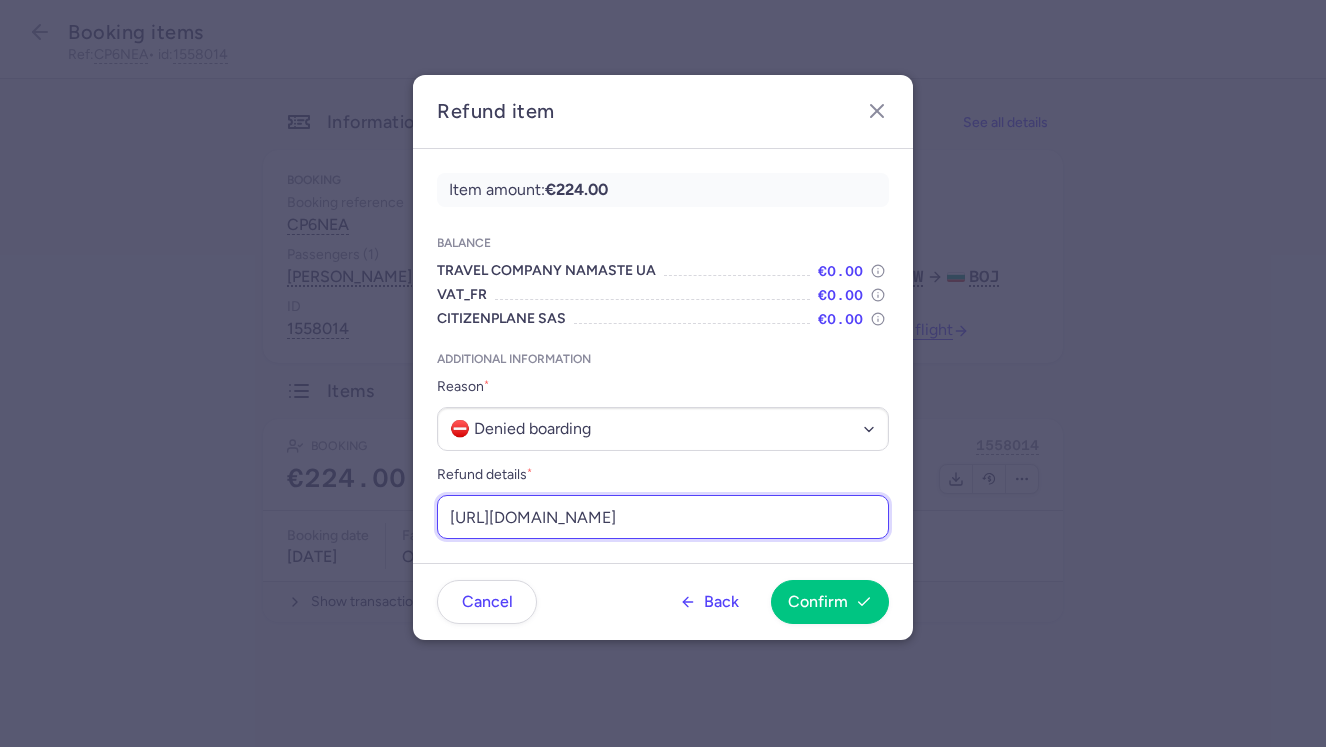 scroll, scrollTop: 0, scrollLeft: 254, axis: horizontal 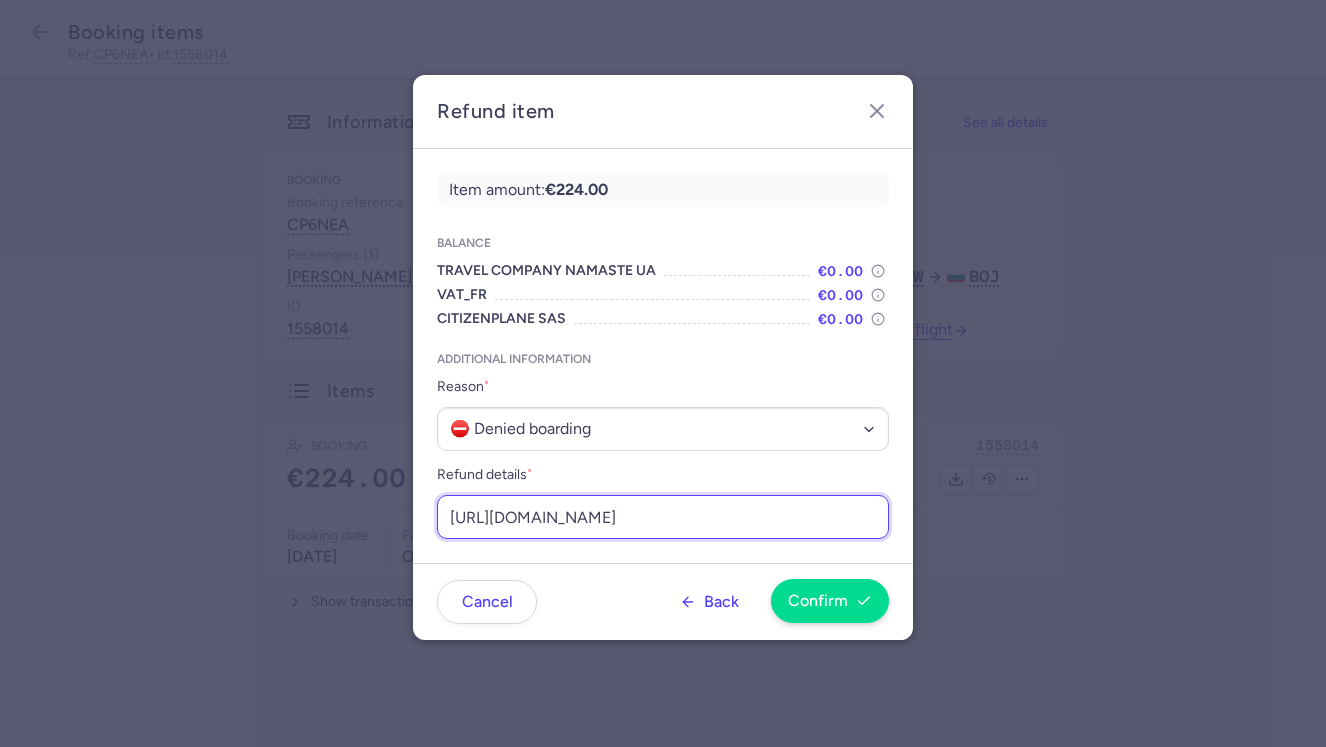 type on "https://app.frontapp.com/open/cnv_ewydybm?key=U0p3QVJXUM3Xp1JKLee7oNfcJ5vFVaH8" 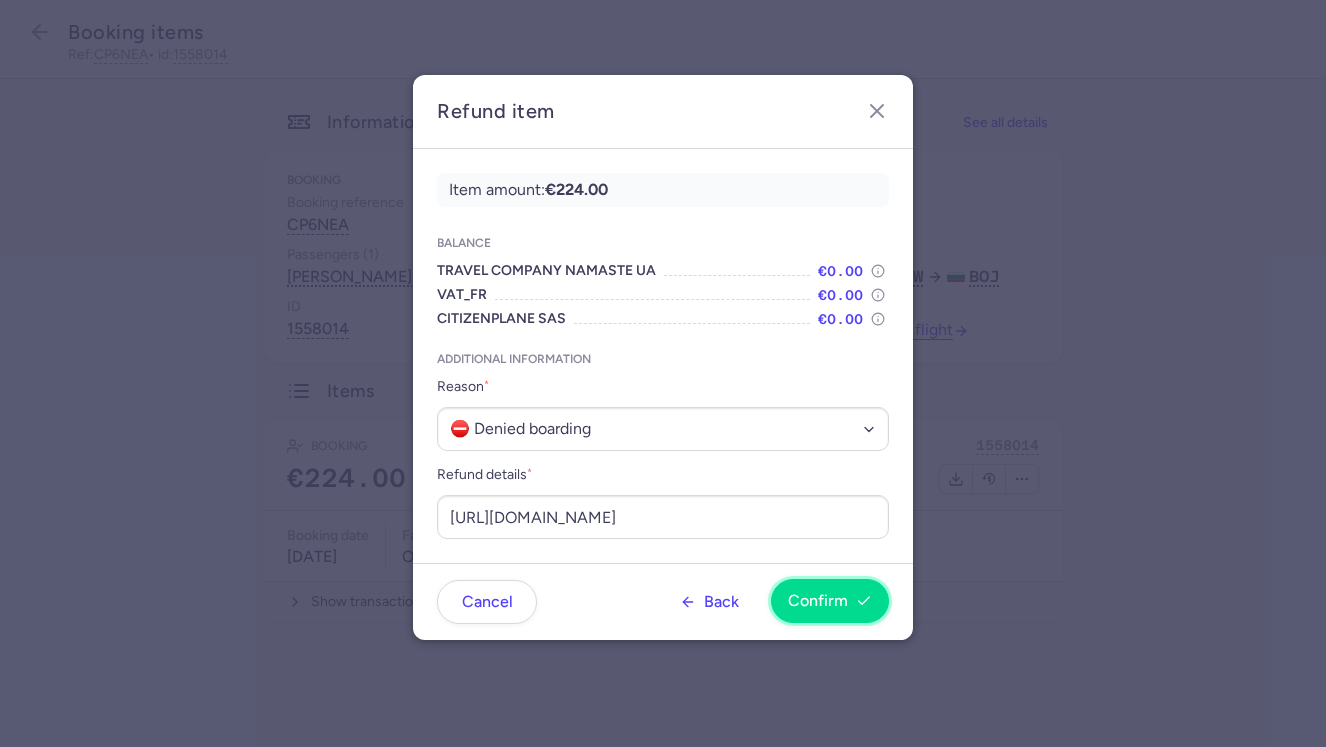 click 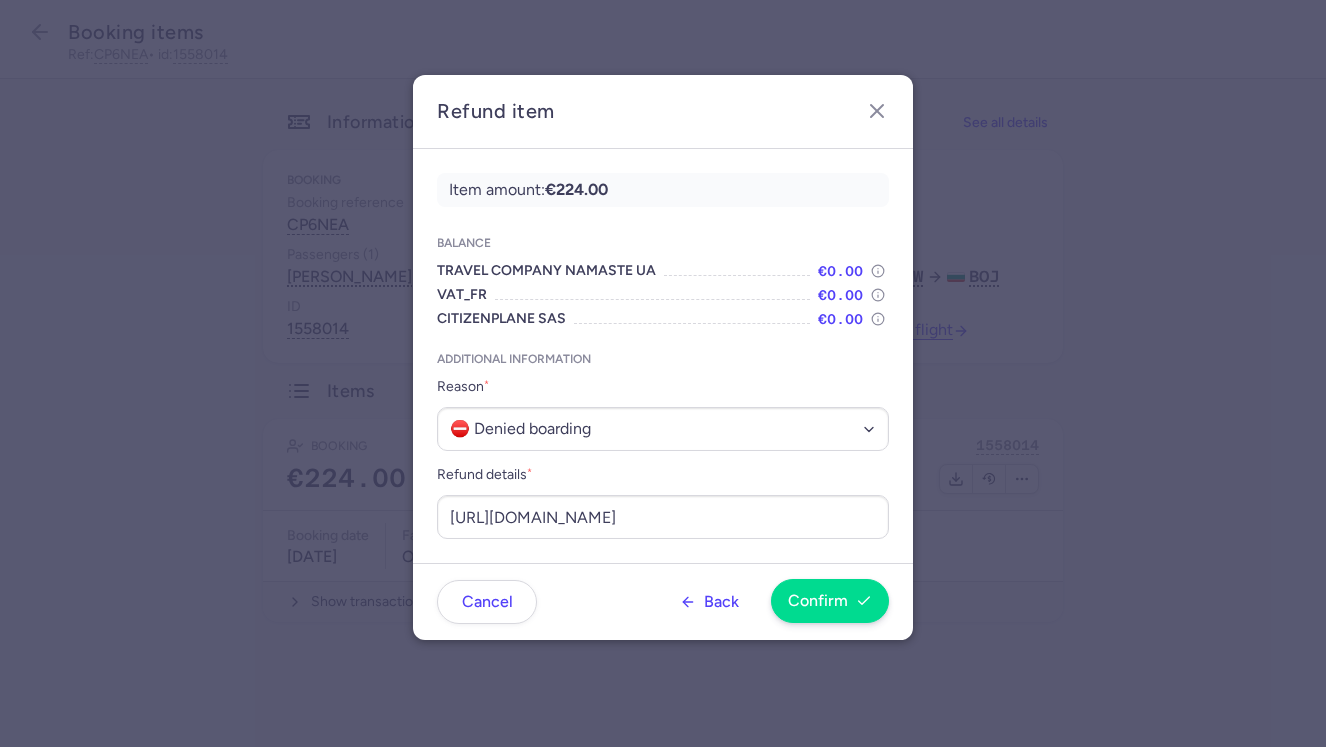 scroll, scrollTop: 0, scrollLeft: 0, axis: both 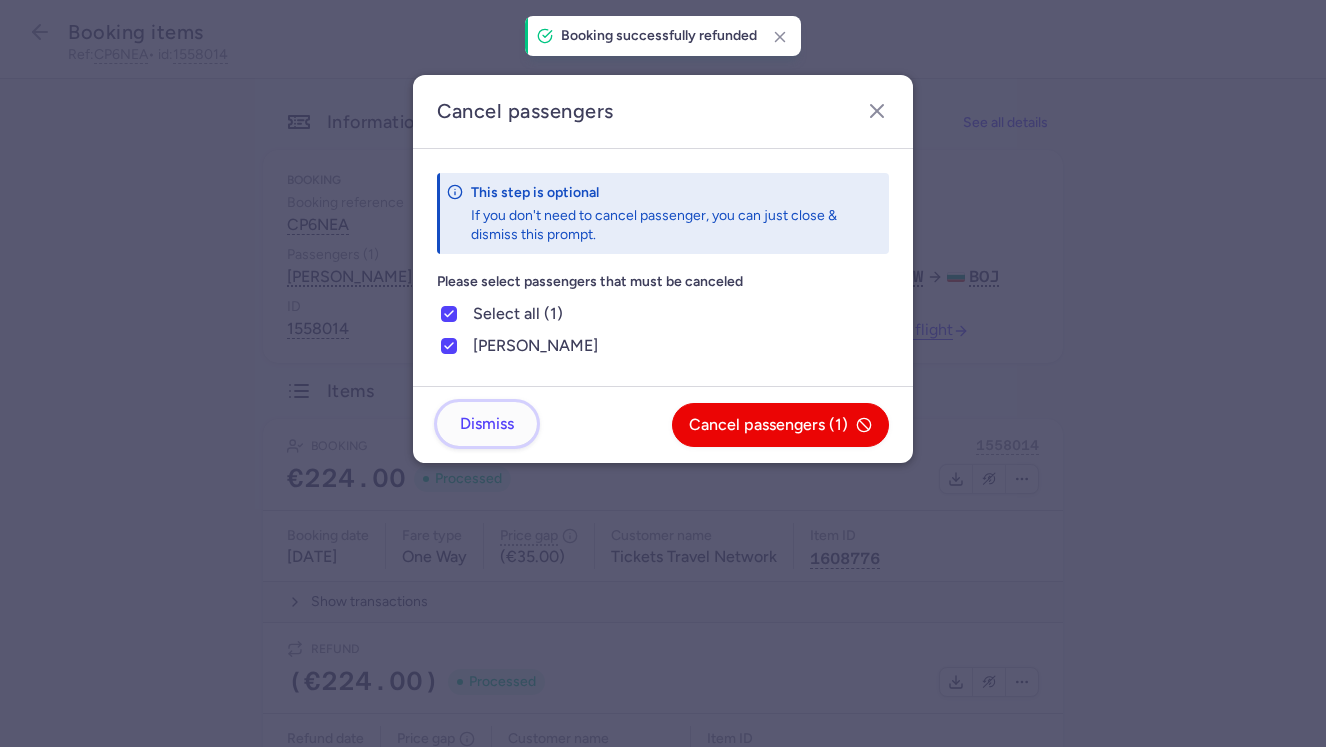 click on "Dismiss" at bounding box center [487, 424] 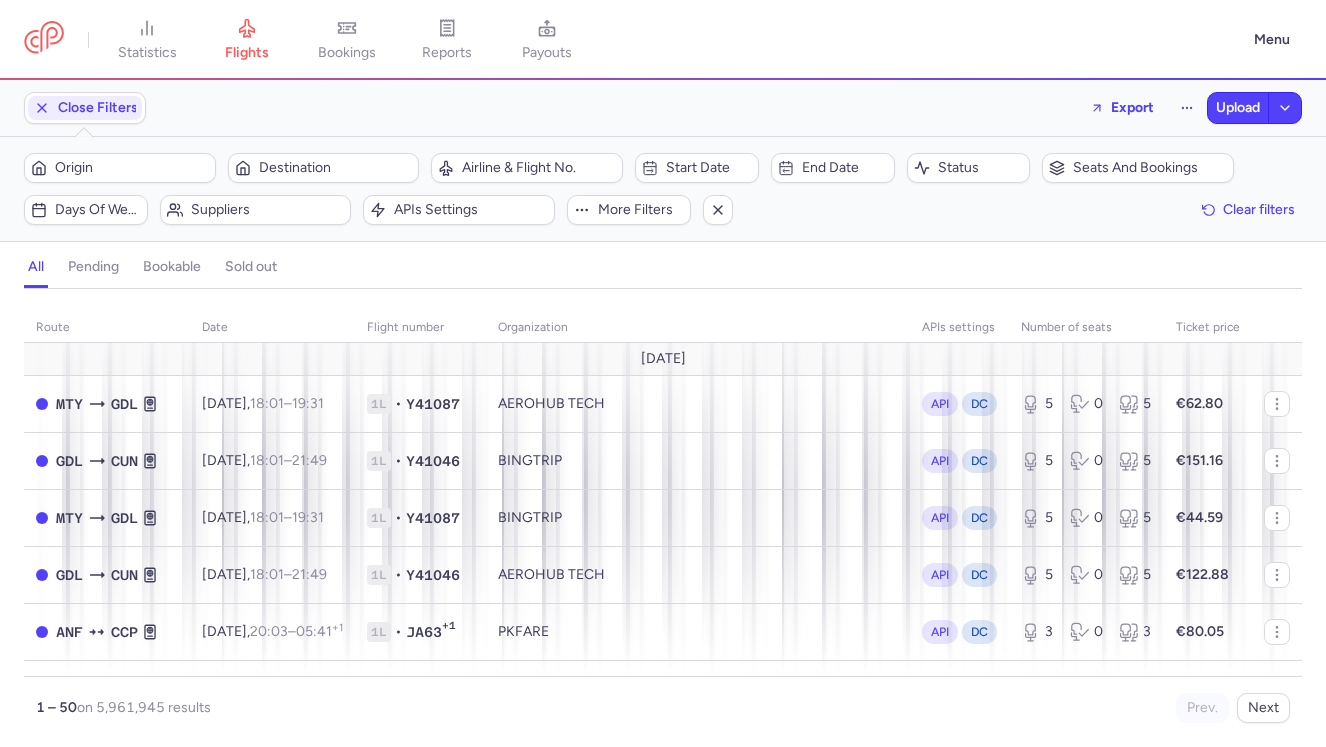 scroll, scrollTop: 0, scrollLeft: 0, axis: both 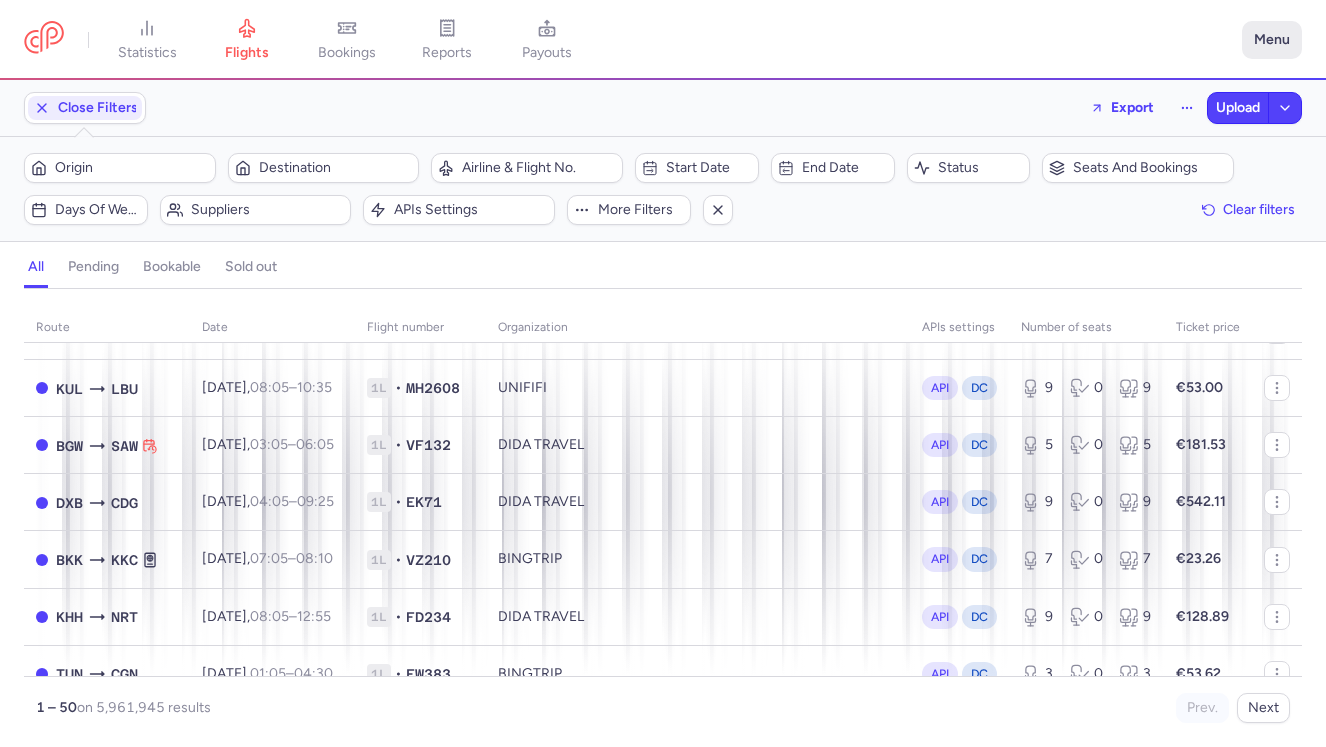 click on "Menu" at bounding box center [1272, 40] 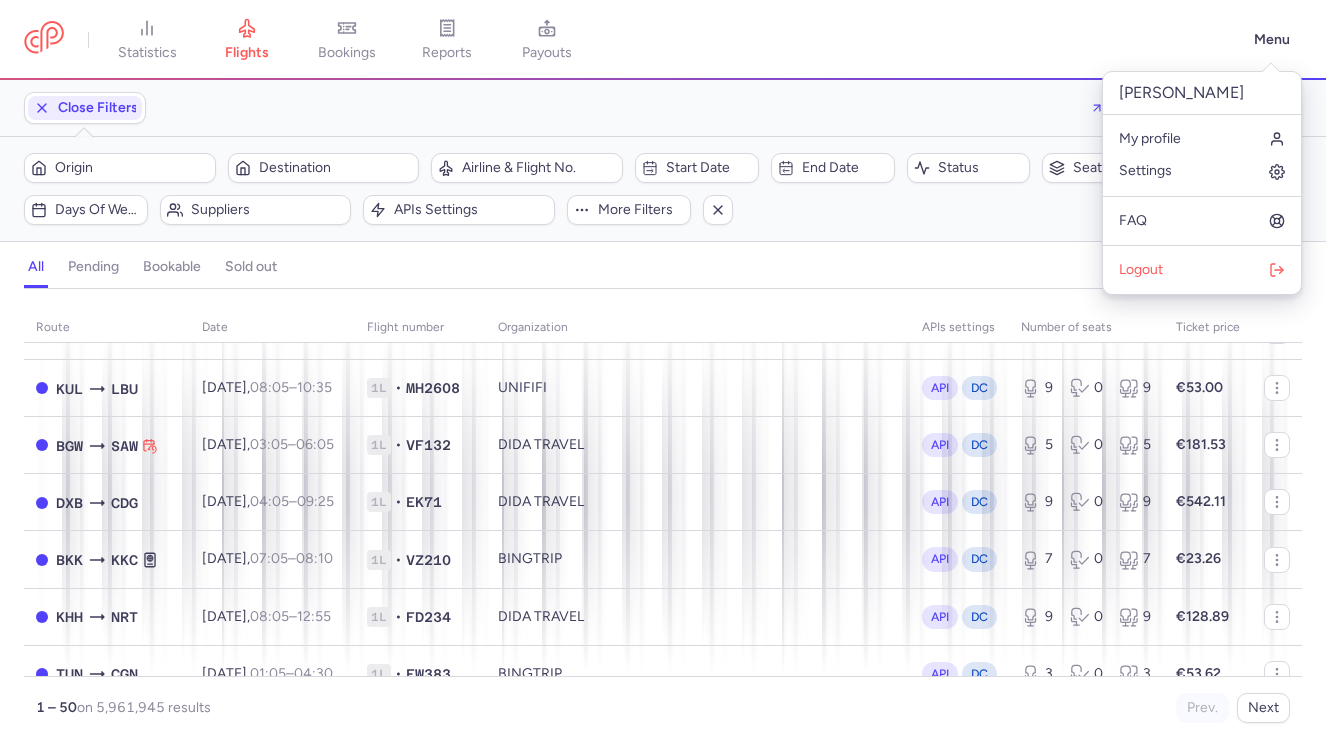 click on "Close Filters  Export  Upload" at bounding box center [663, 108] 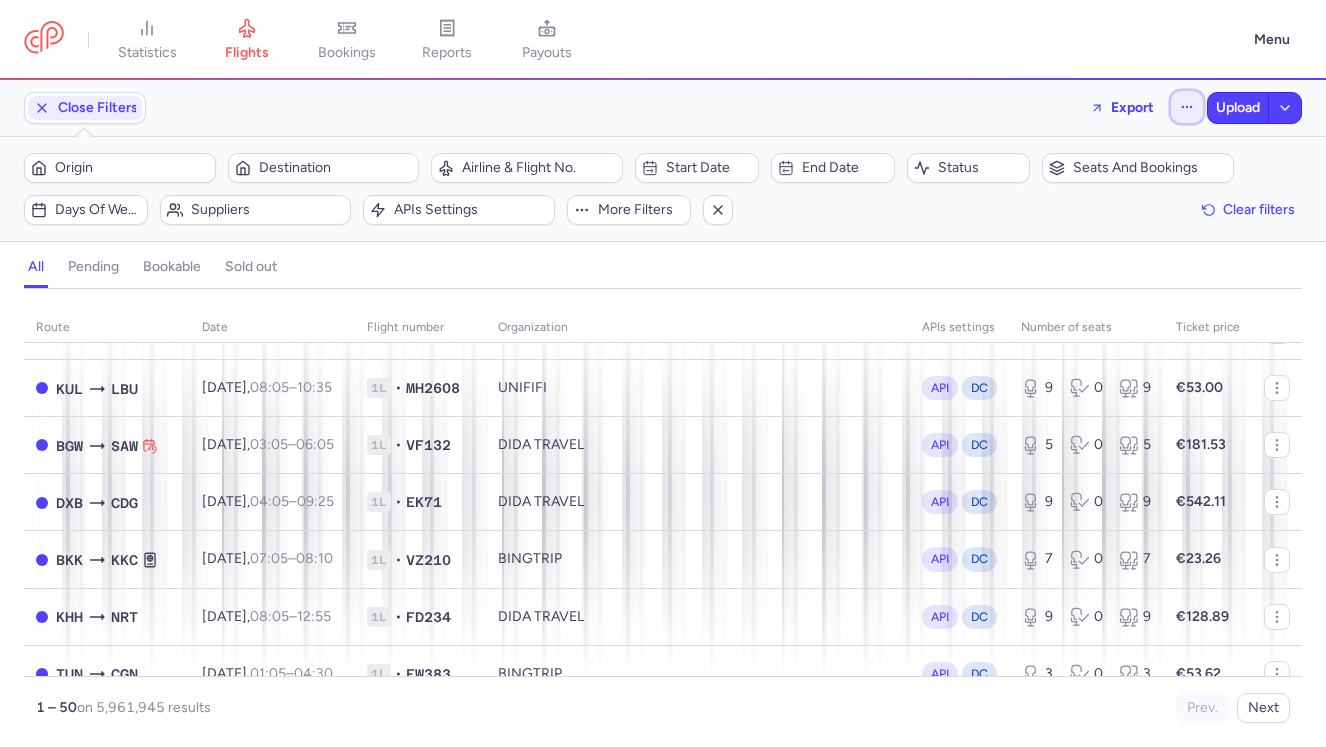 click 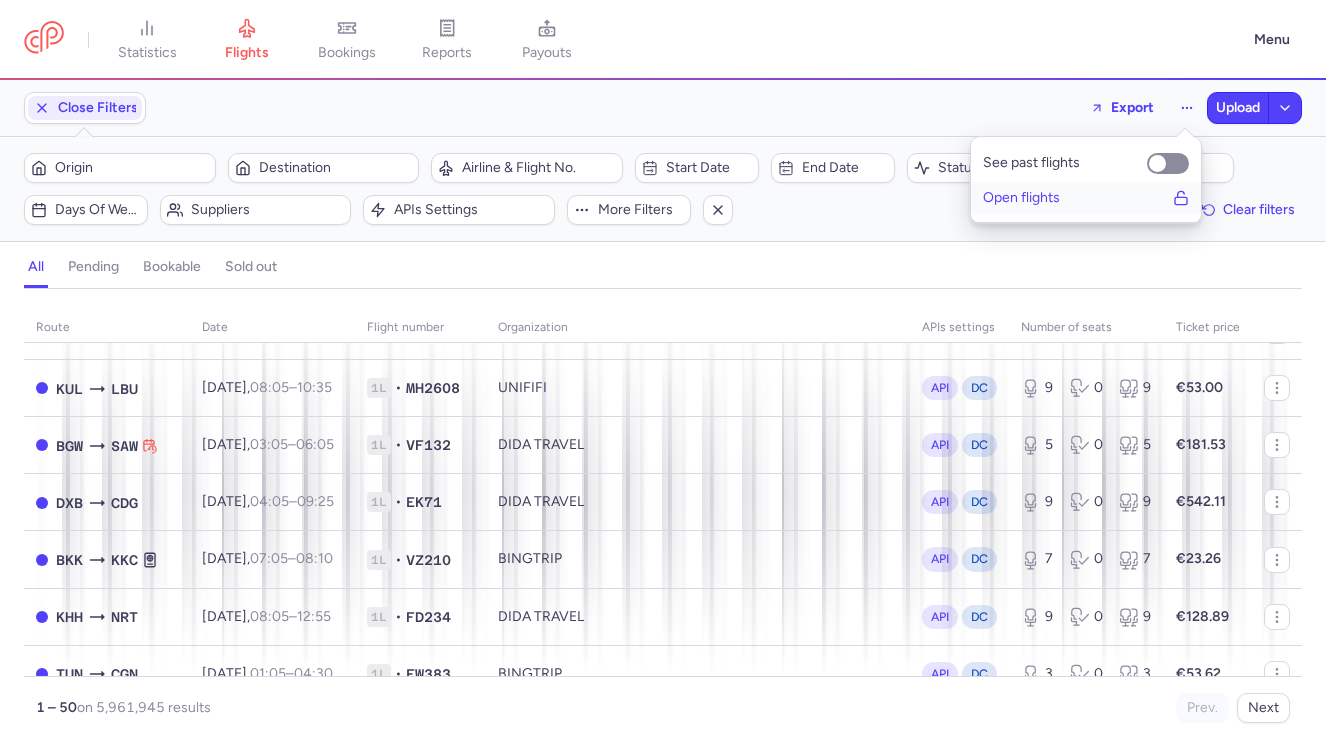 click on "Open flights" at bounding box center [1086, 198] 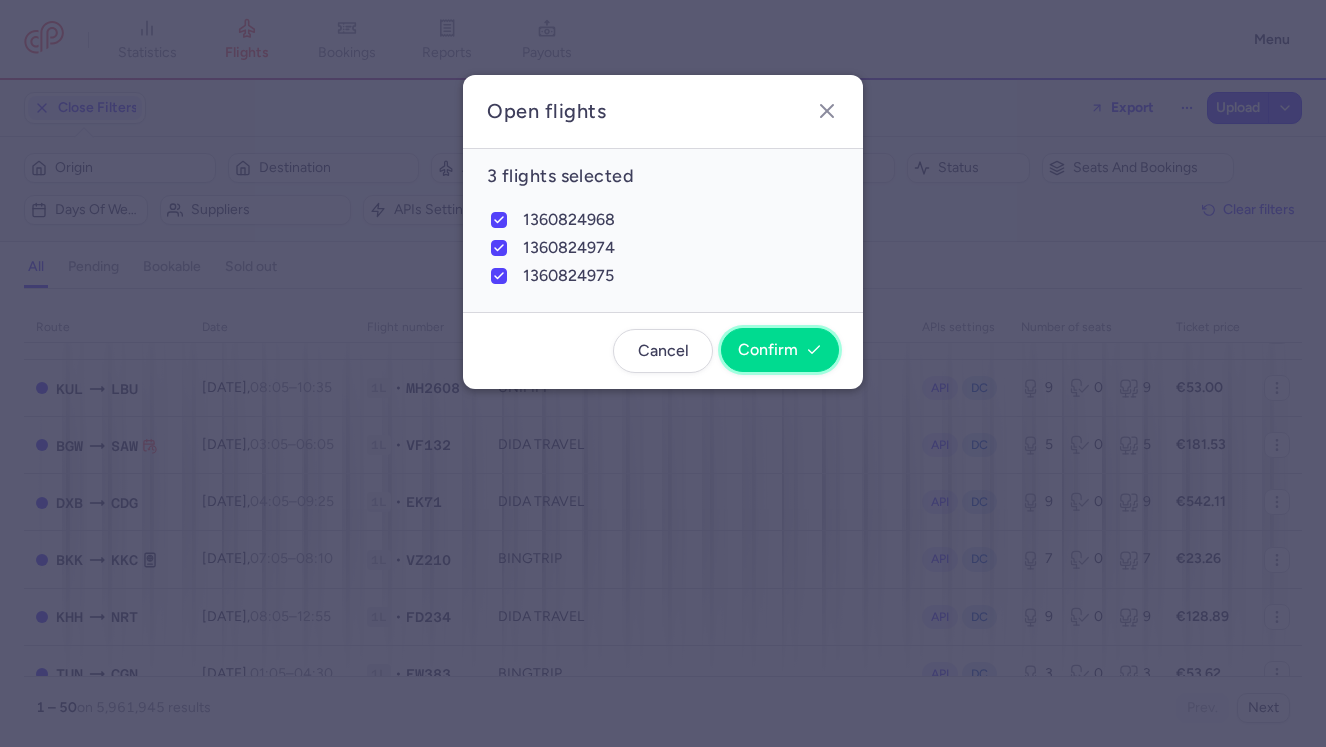 click on "Confirm" at bounding box center [780, 350] 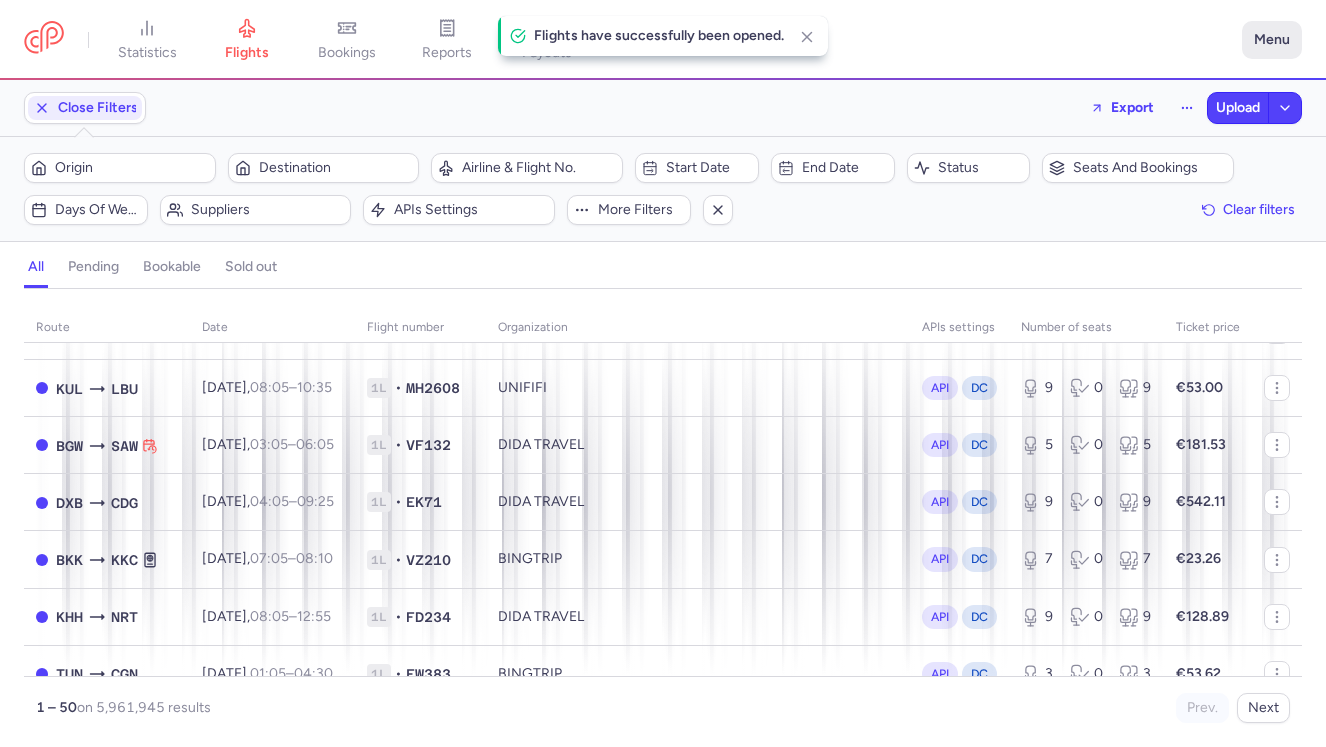 click on "Menu" at bounding box center (1272, 40) 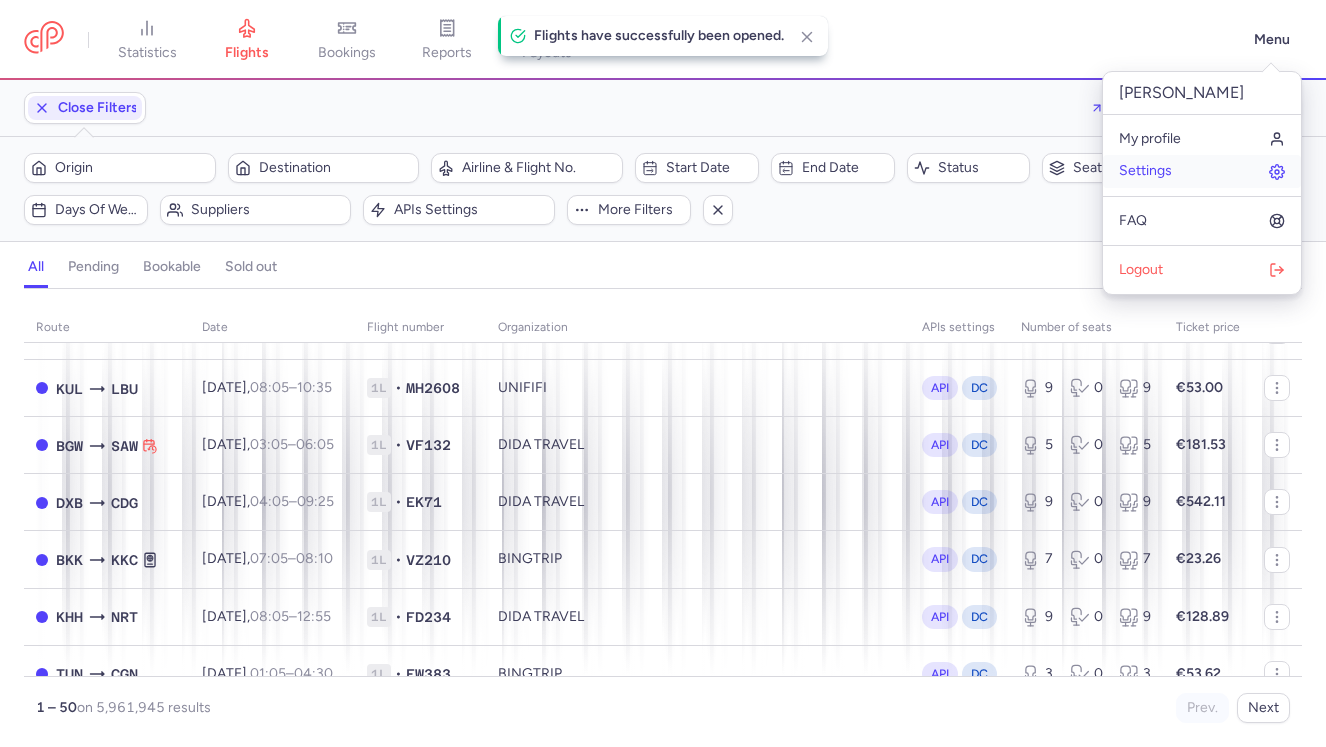 click on "Settings" at bounding box center [1202, 171] 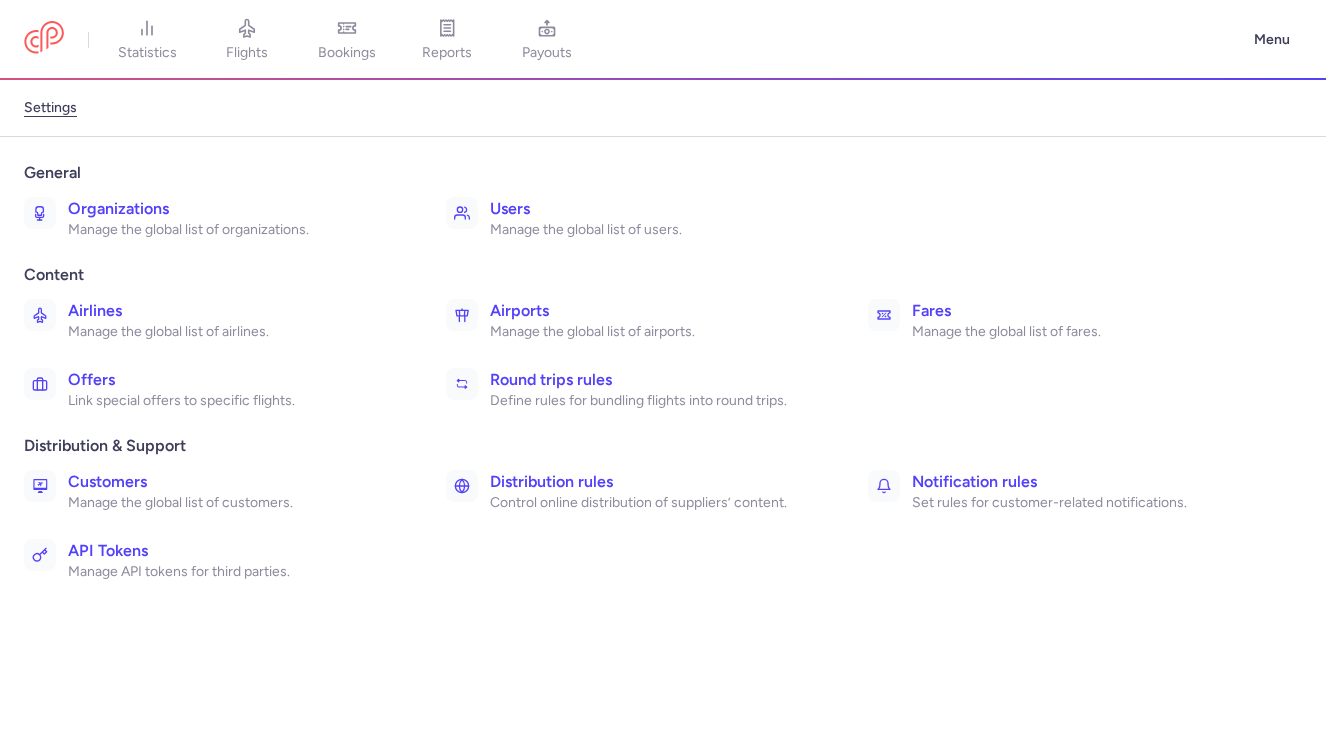 click on "Organizations" at bounding box center [235, 209] 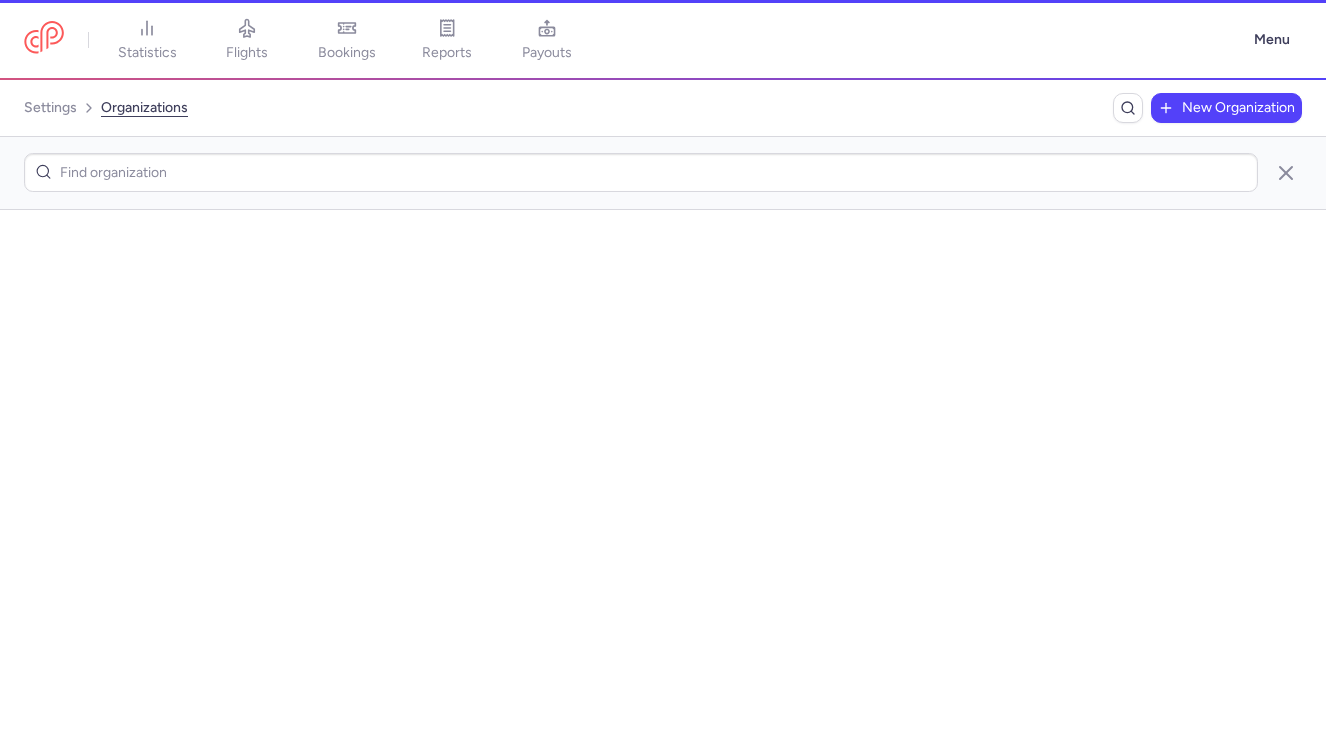 scroll, scrollTop: 0, scrollLeft: 0, axis: both 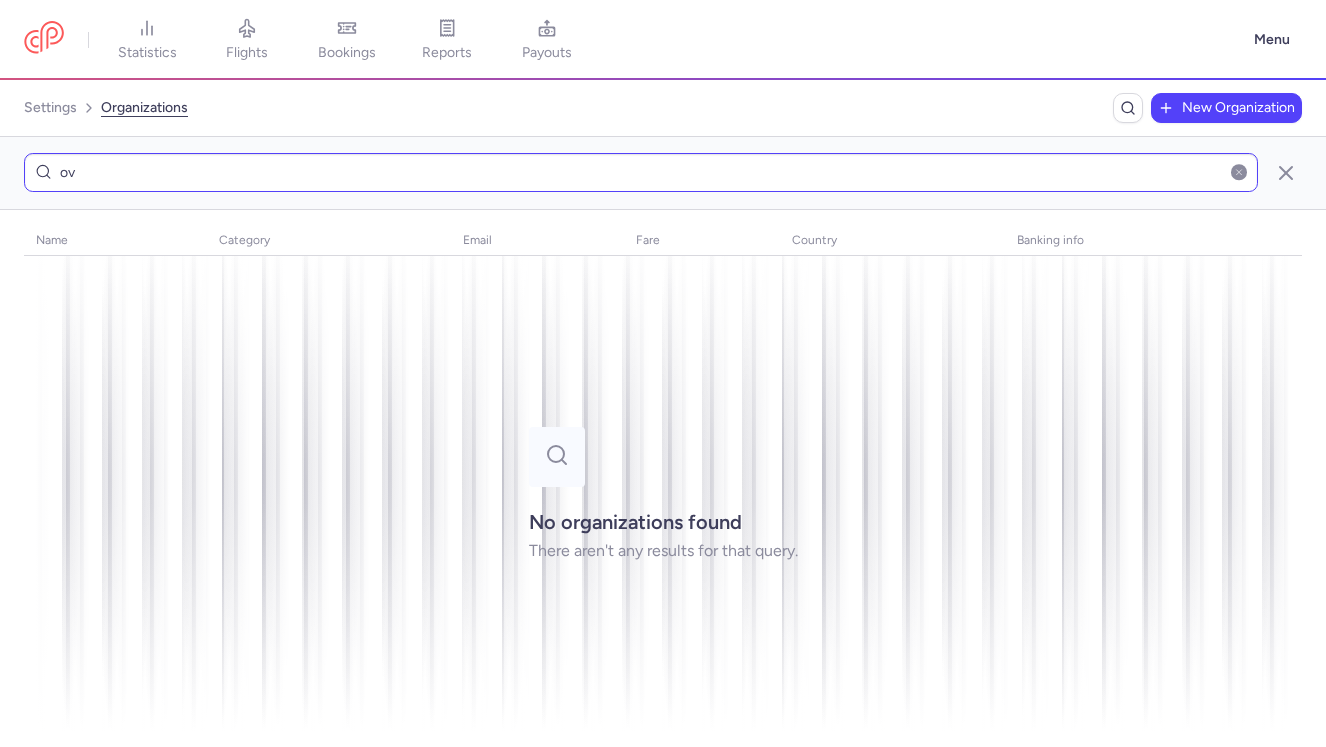 type on "o" 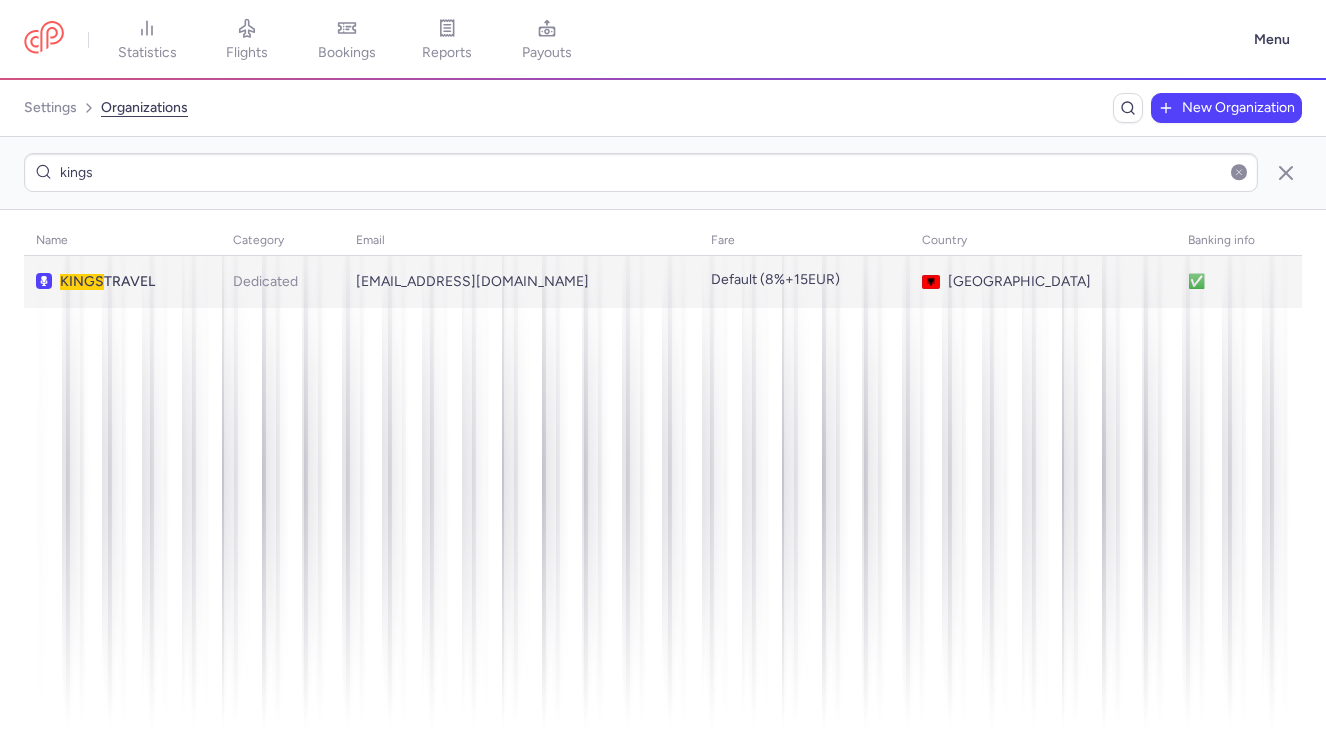 type on "kings" 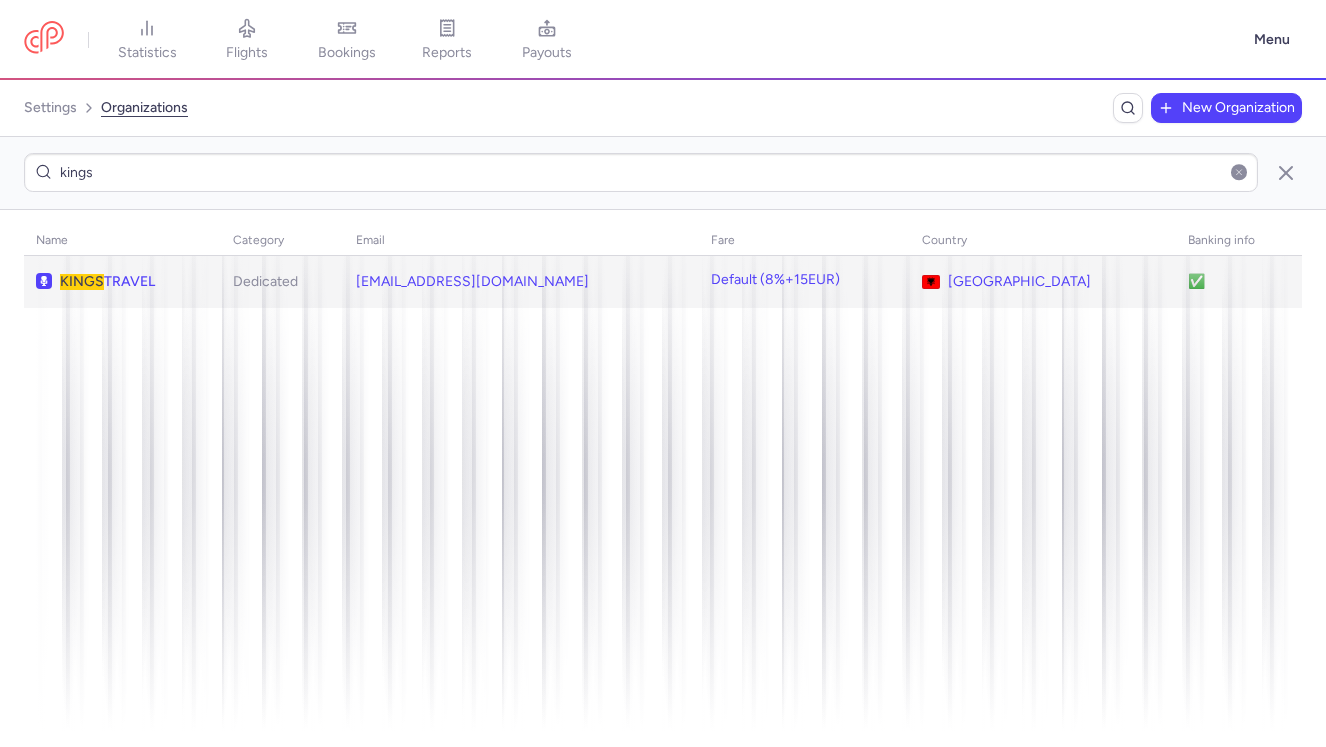 click on "KINGS  TRAVEL" at bounding box center [134, 282] 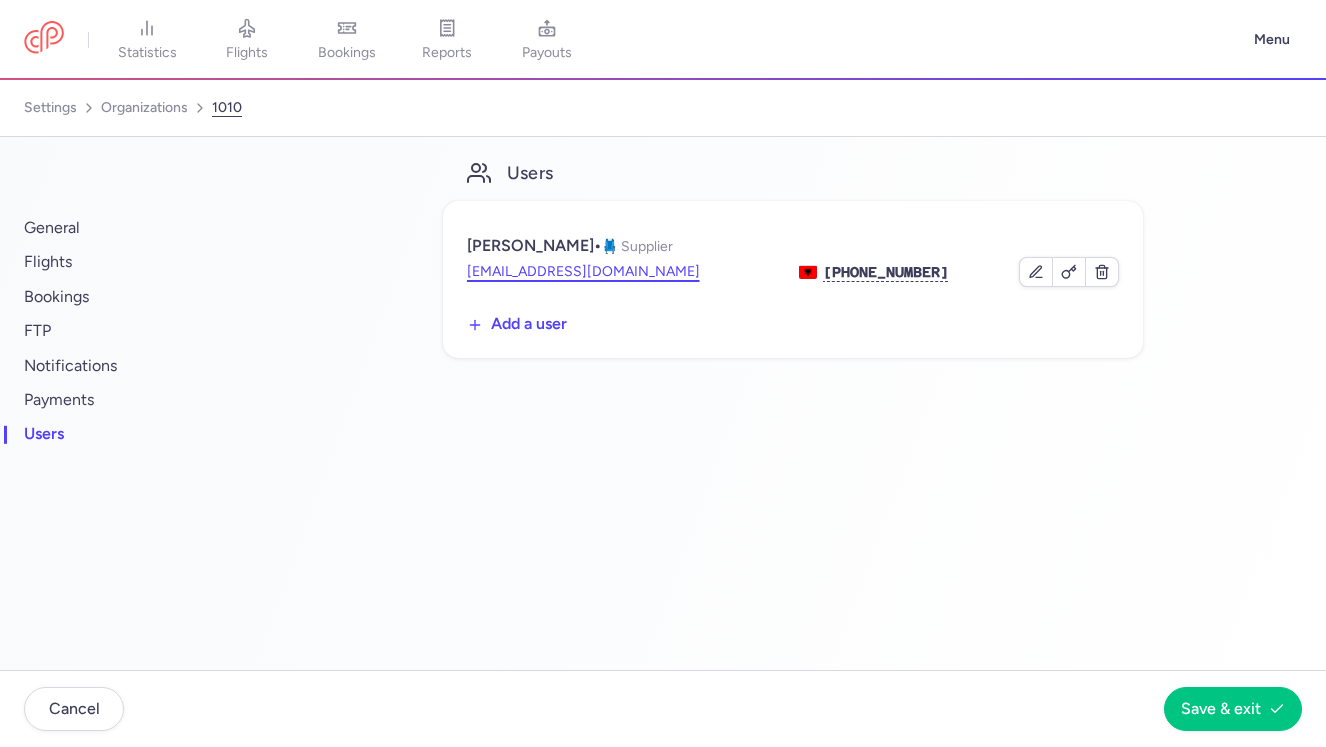 click on "info@kingstravel.al" at bounding box center (583, 272) 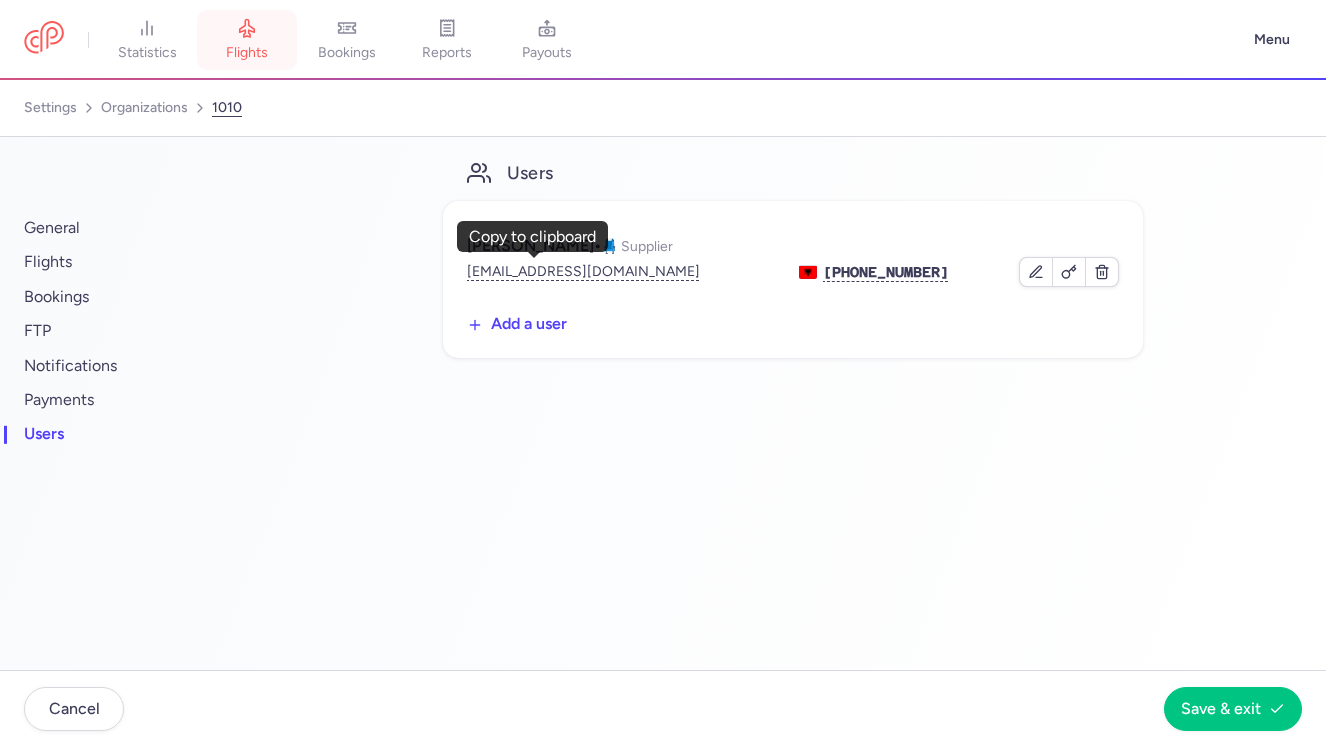 click on "flights" at bounding box center [247, 40] 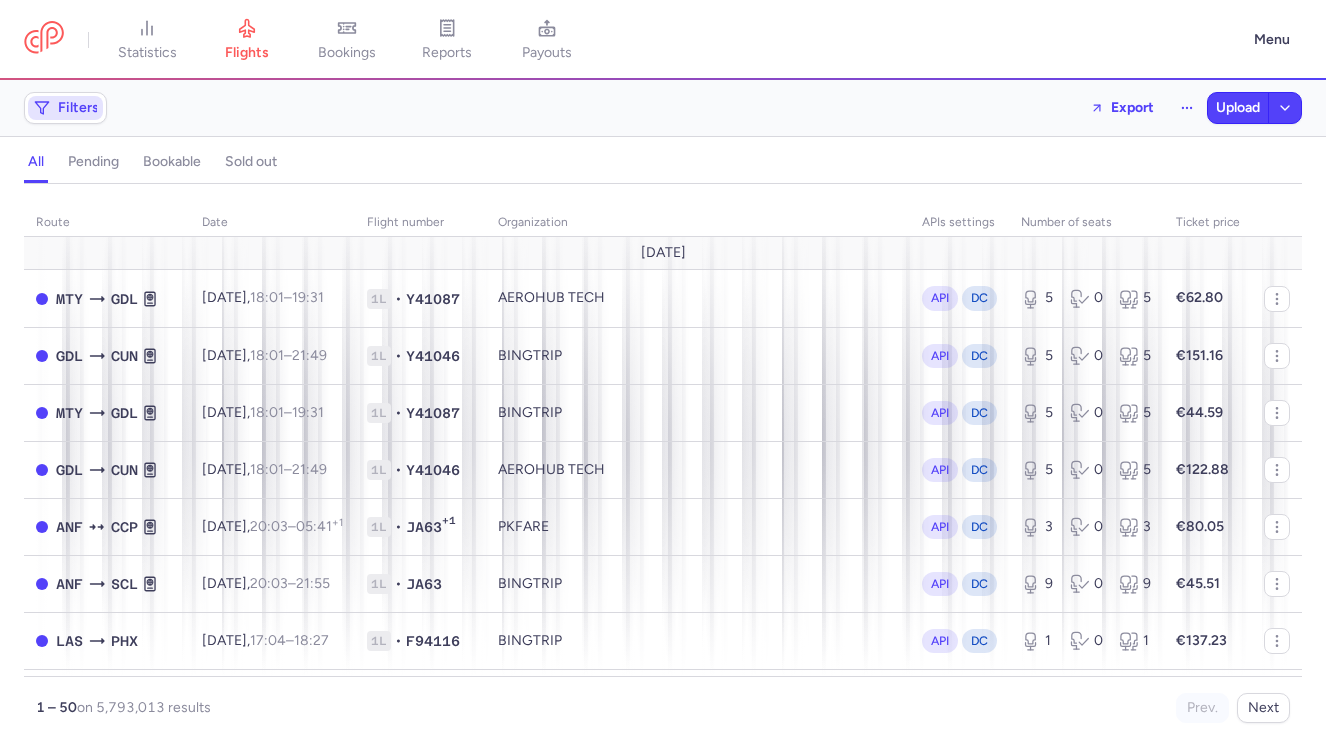 click on "Filters" at bounding box center (65, 108) 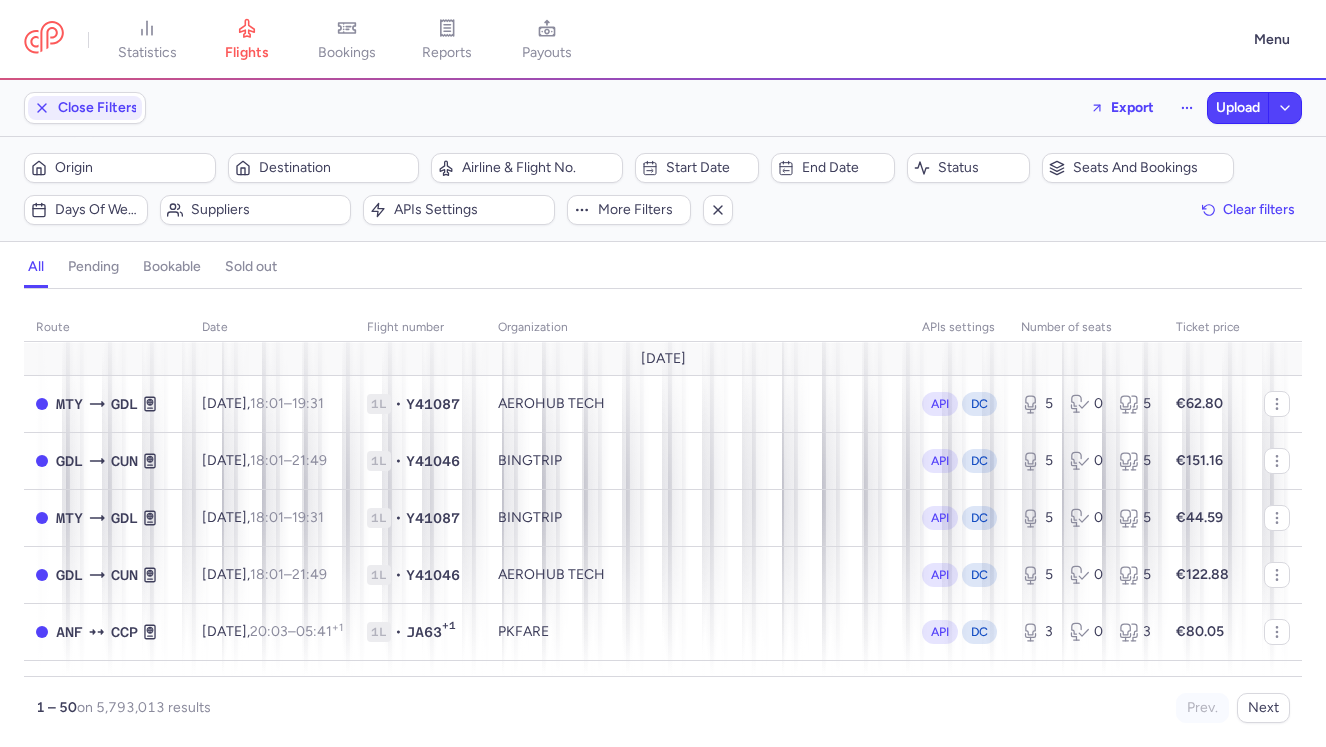 scroll, scrollTop: 0, scrollLeft: 0, axis: both 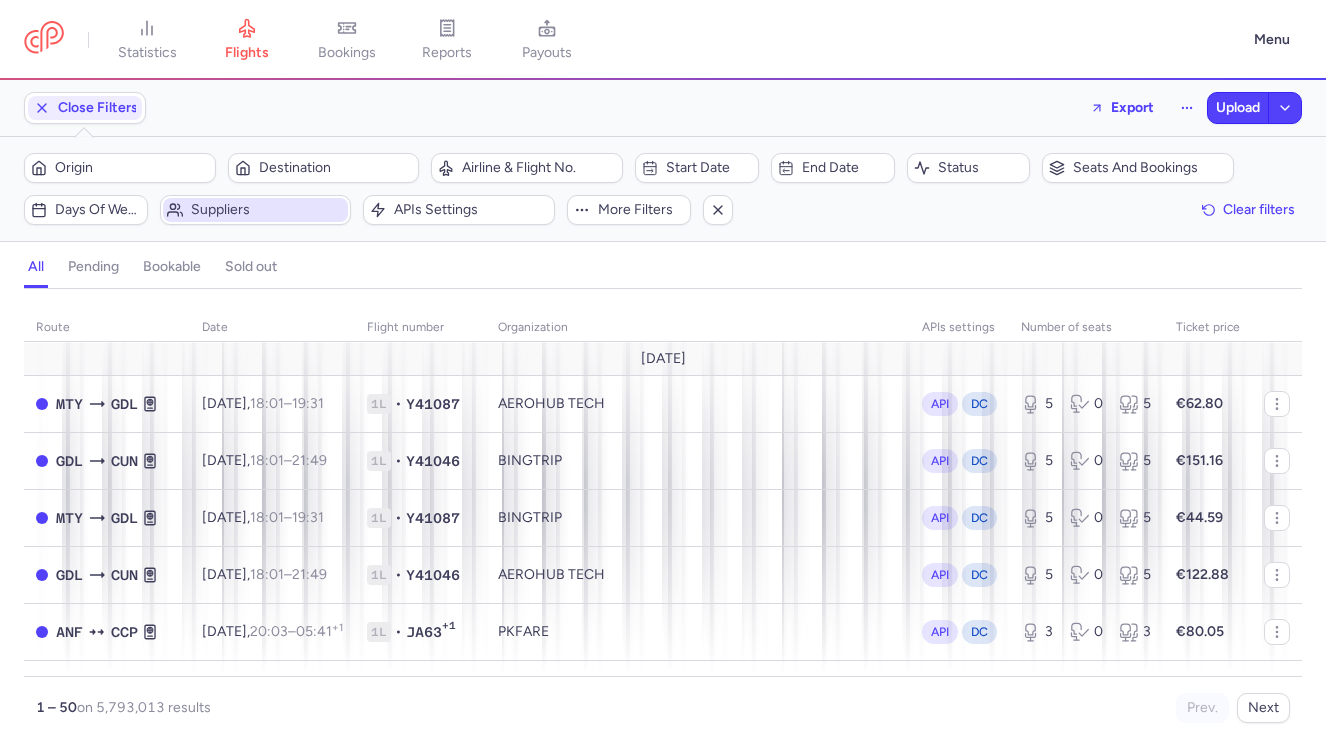 click on "Suppliers" at bounding box center [268, 210] 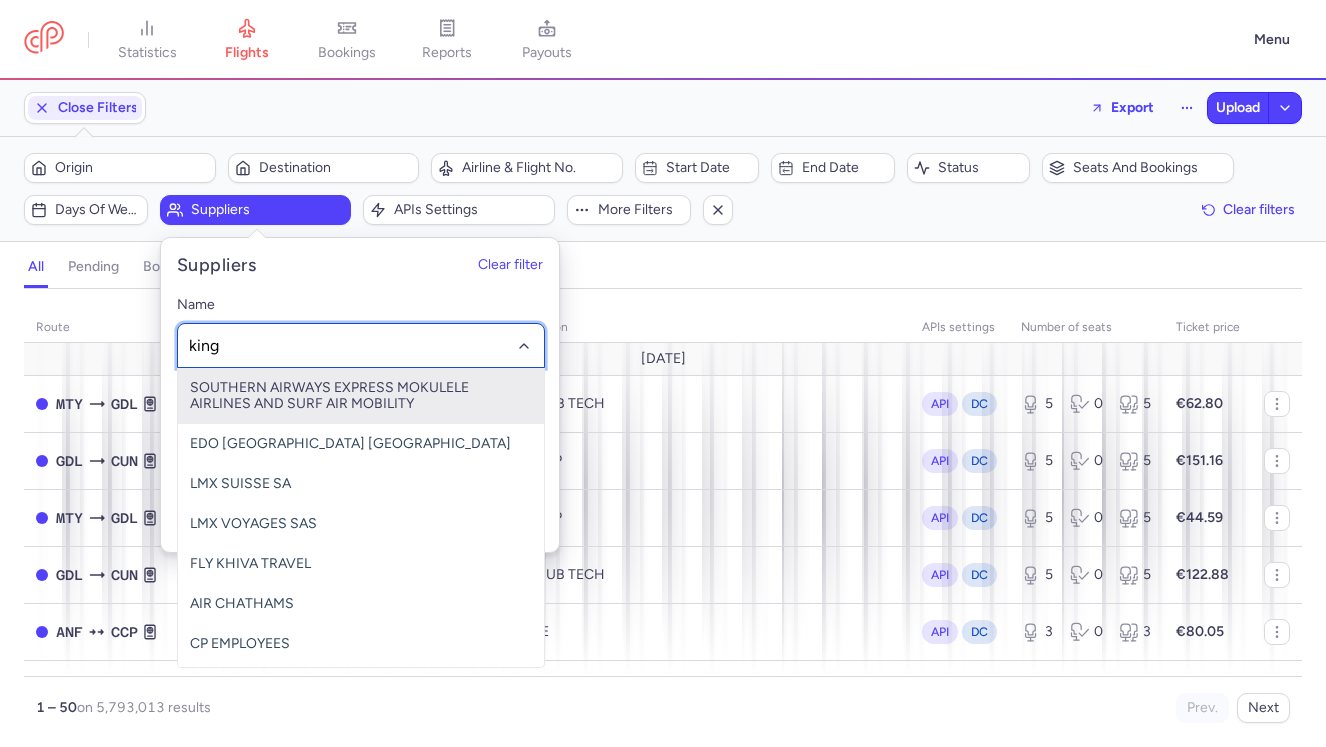 type on "kings" 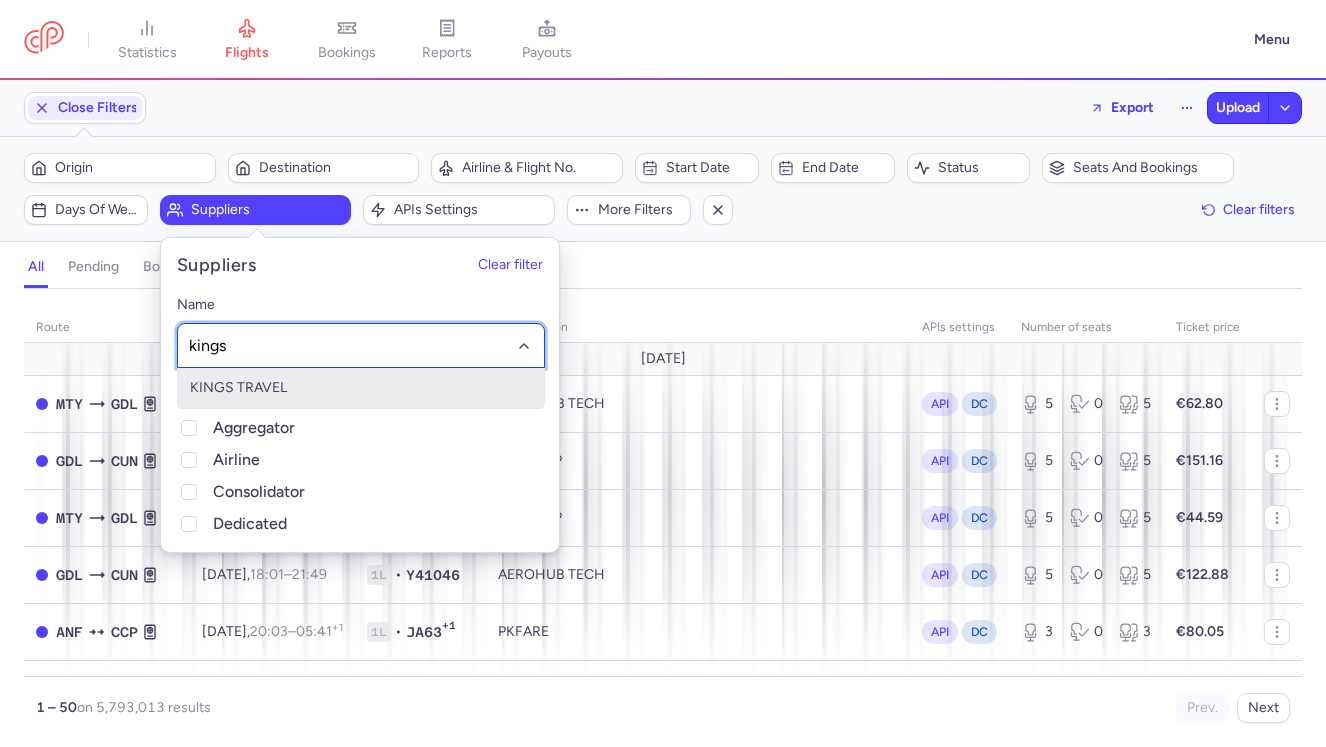 click on "KINGS TRAVEL" at bounding box center [361, 388] 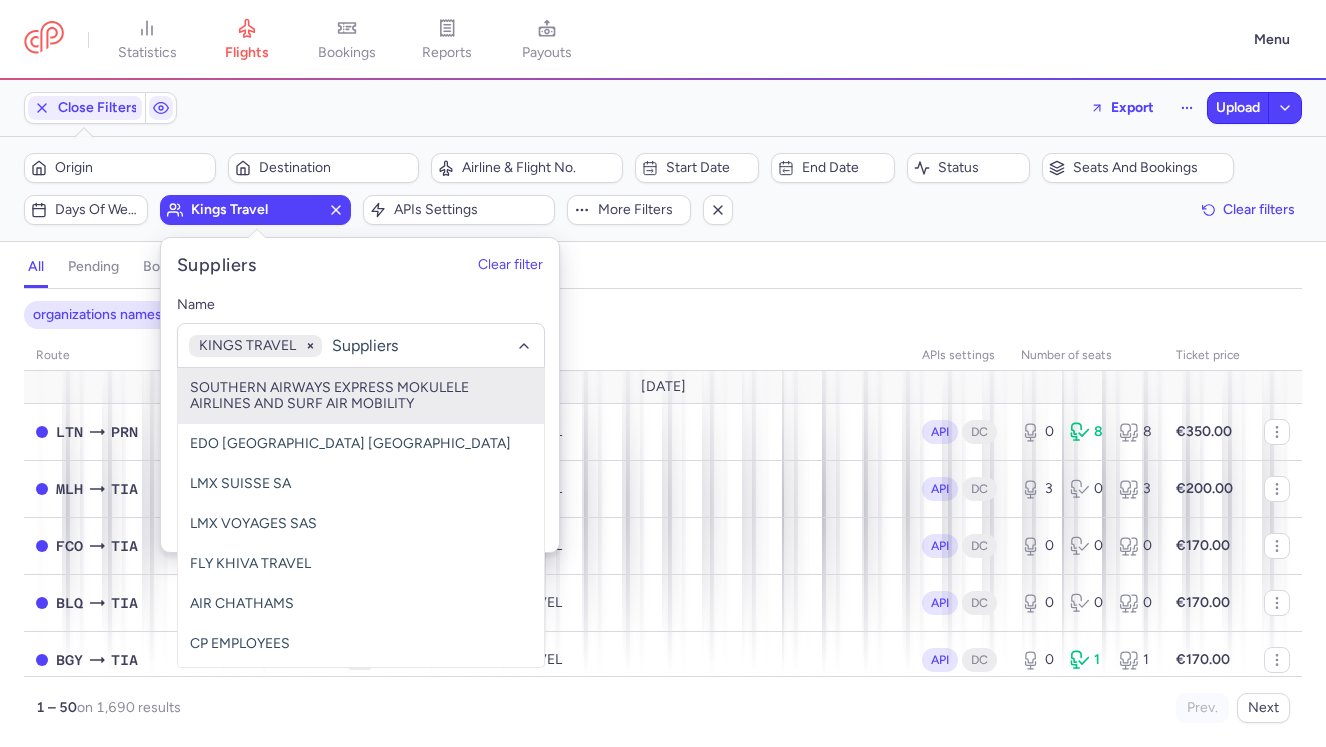 click on "all pending bookable sold out" at bounding box center (663, 271) 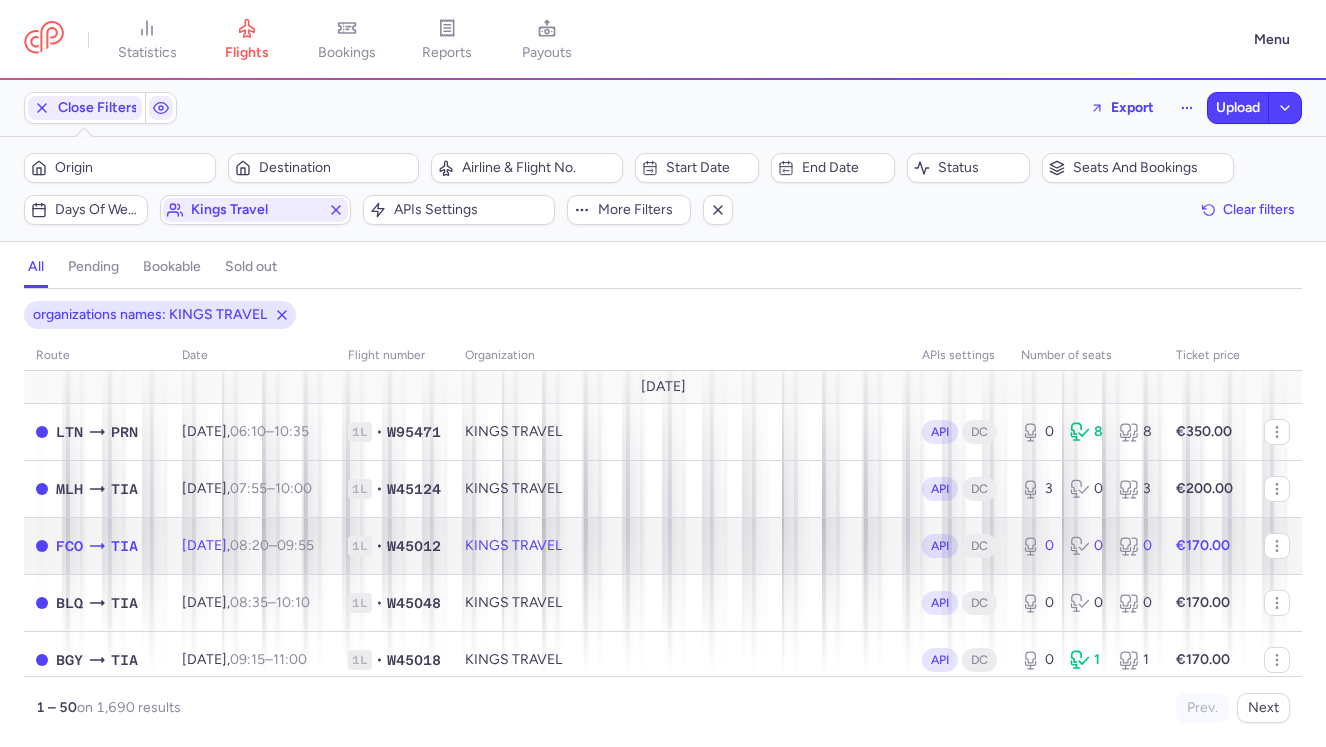 click on "KINGS TRAVEL" 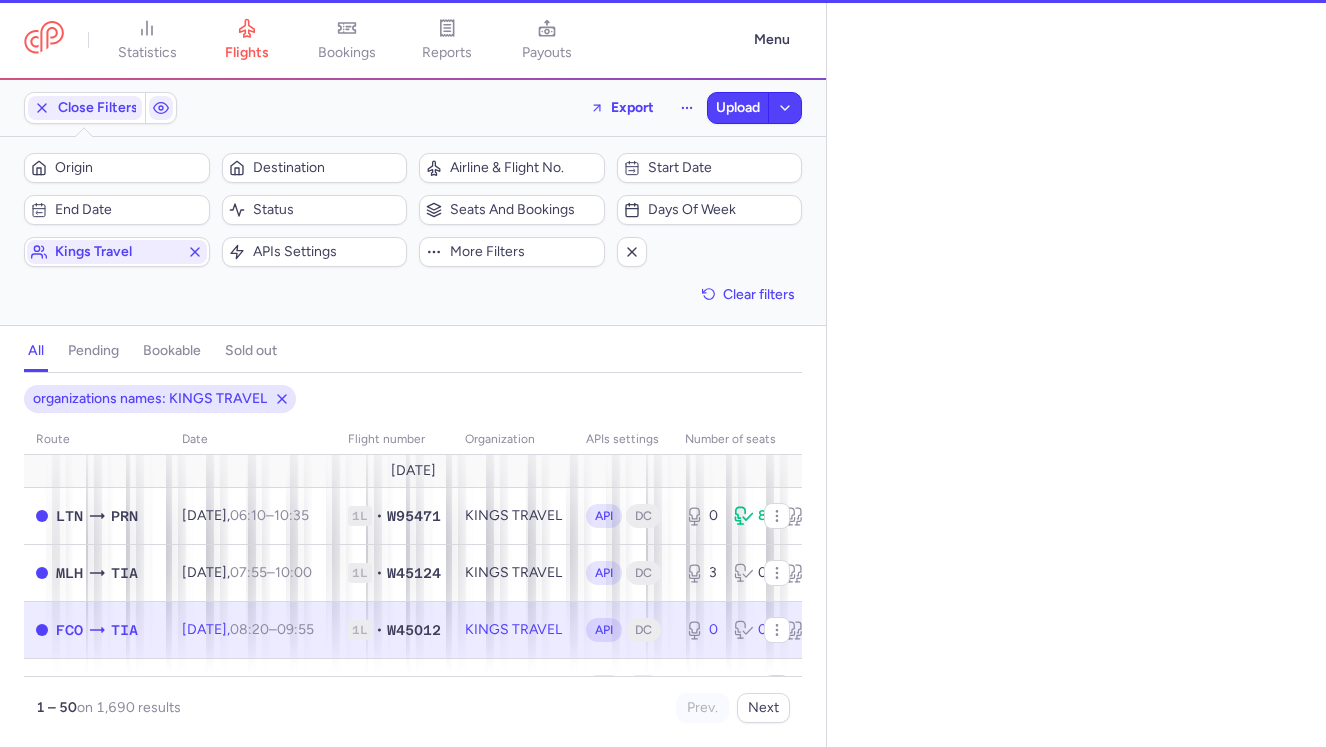 select on "hours" 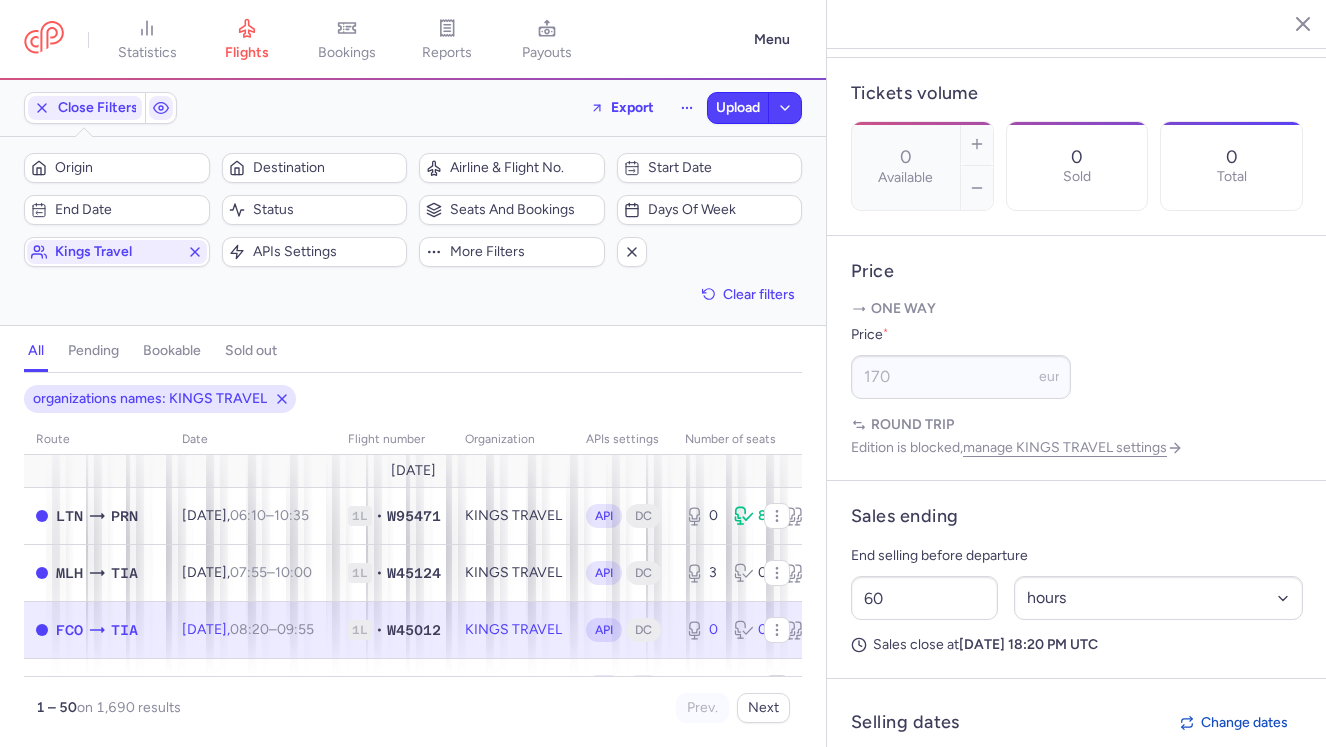 scroll, scrollTop: 1040, scrollLeft: 0, axis: vertical 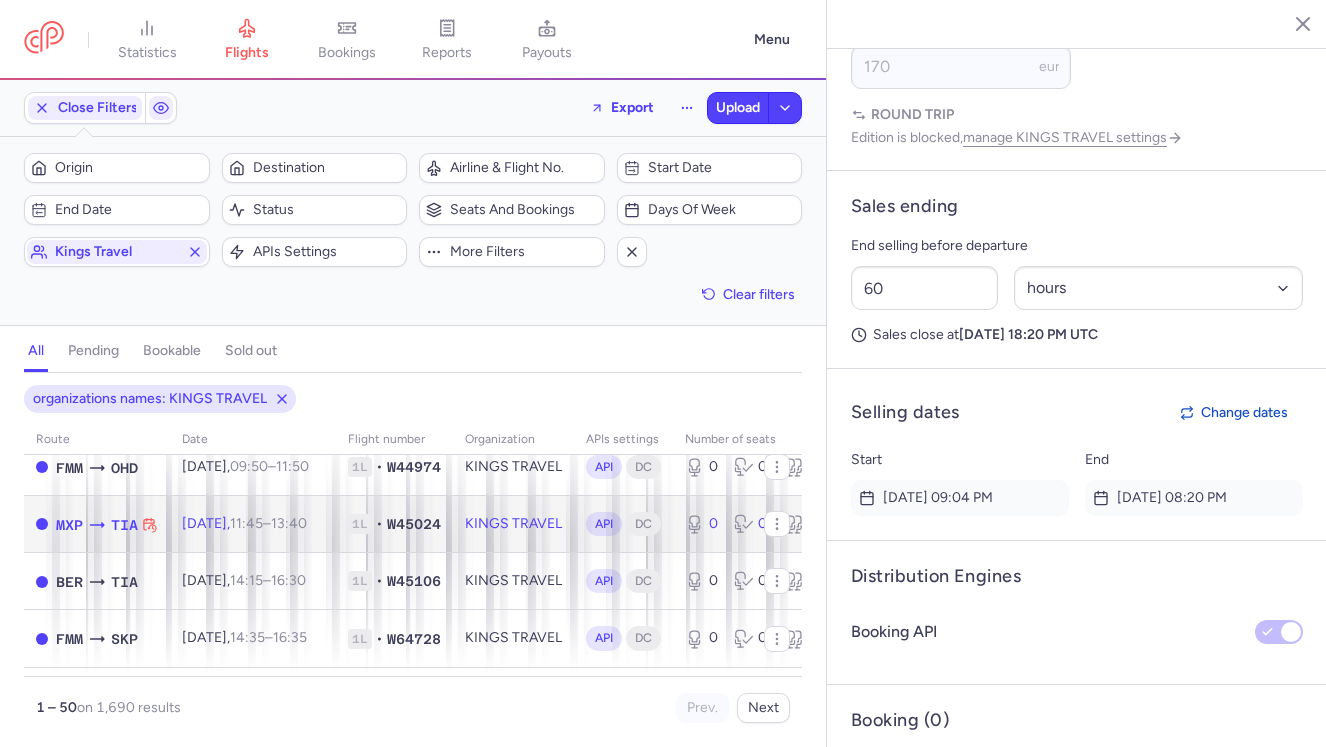 click on "1L • W45024" 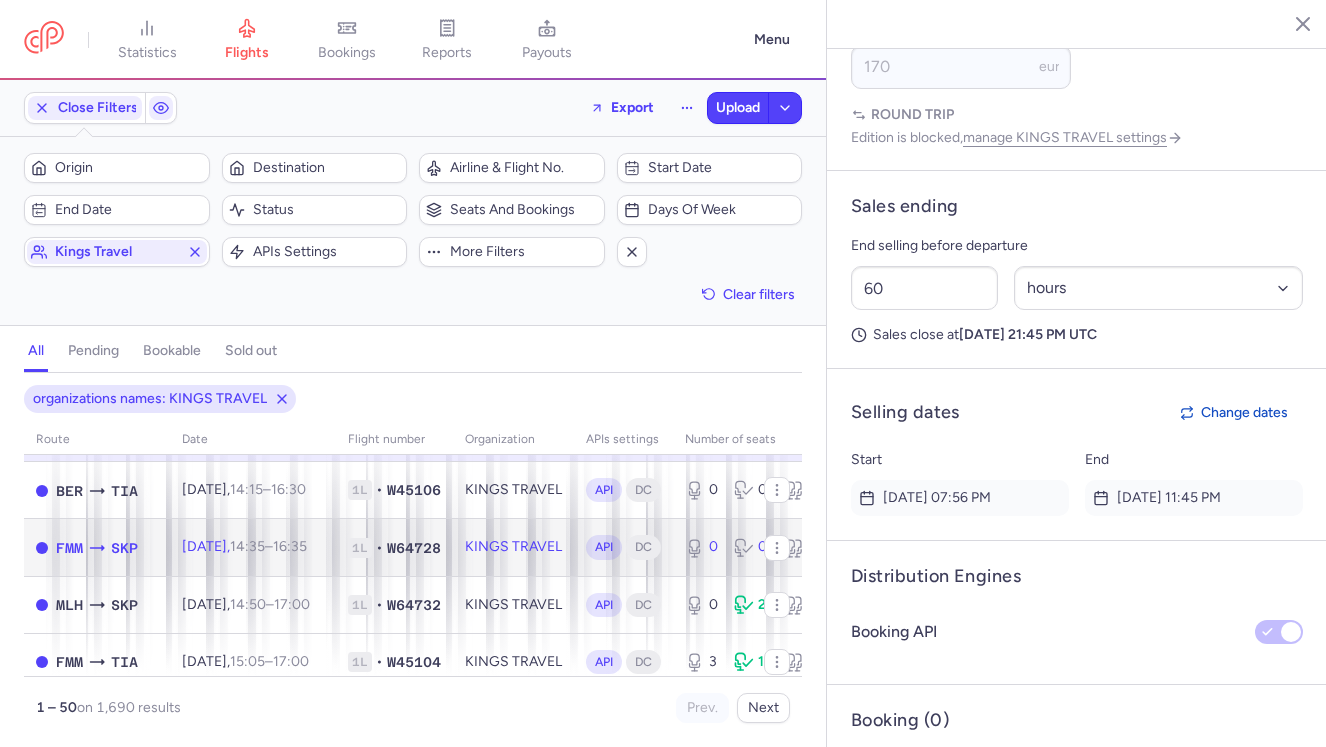 click on "1L • W64728" 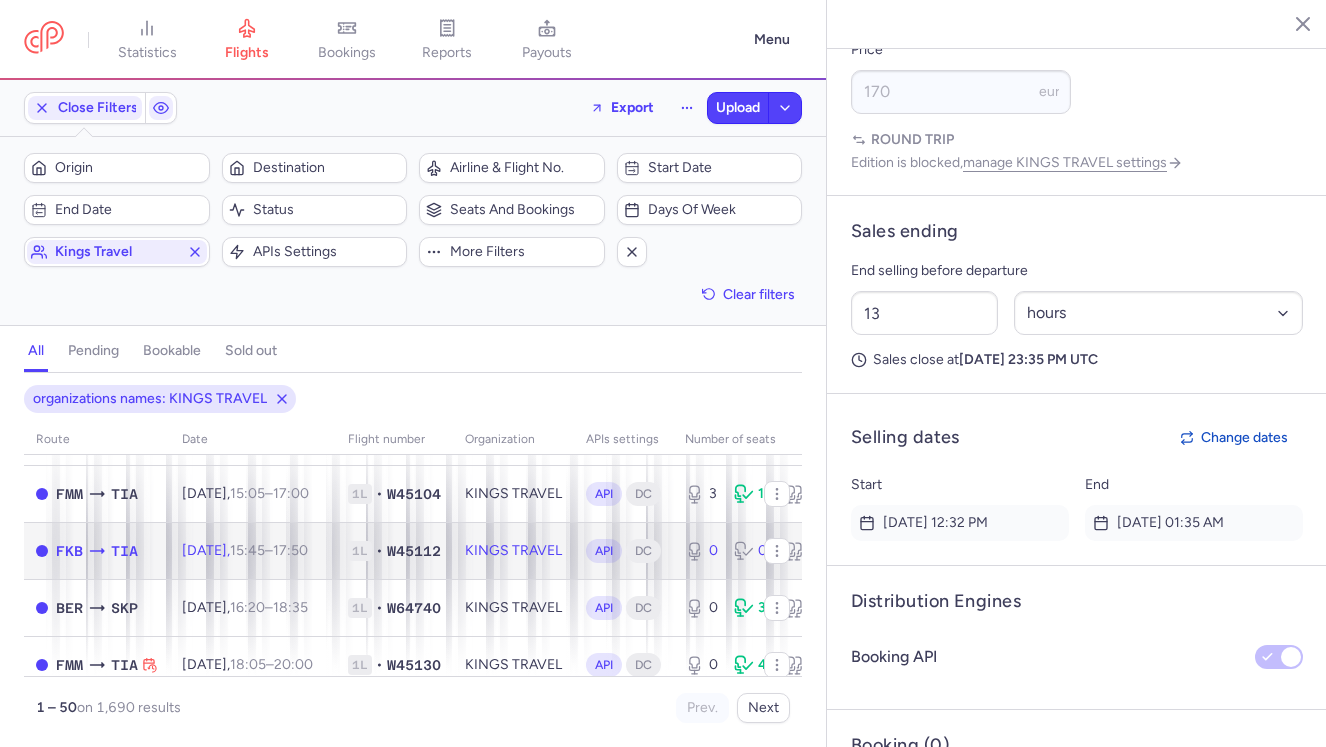 click on "1L • W45112" 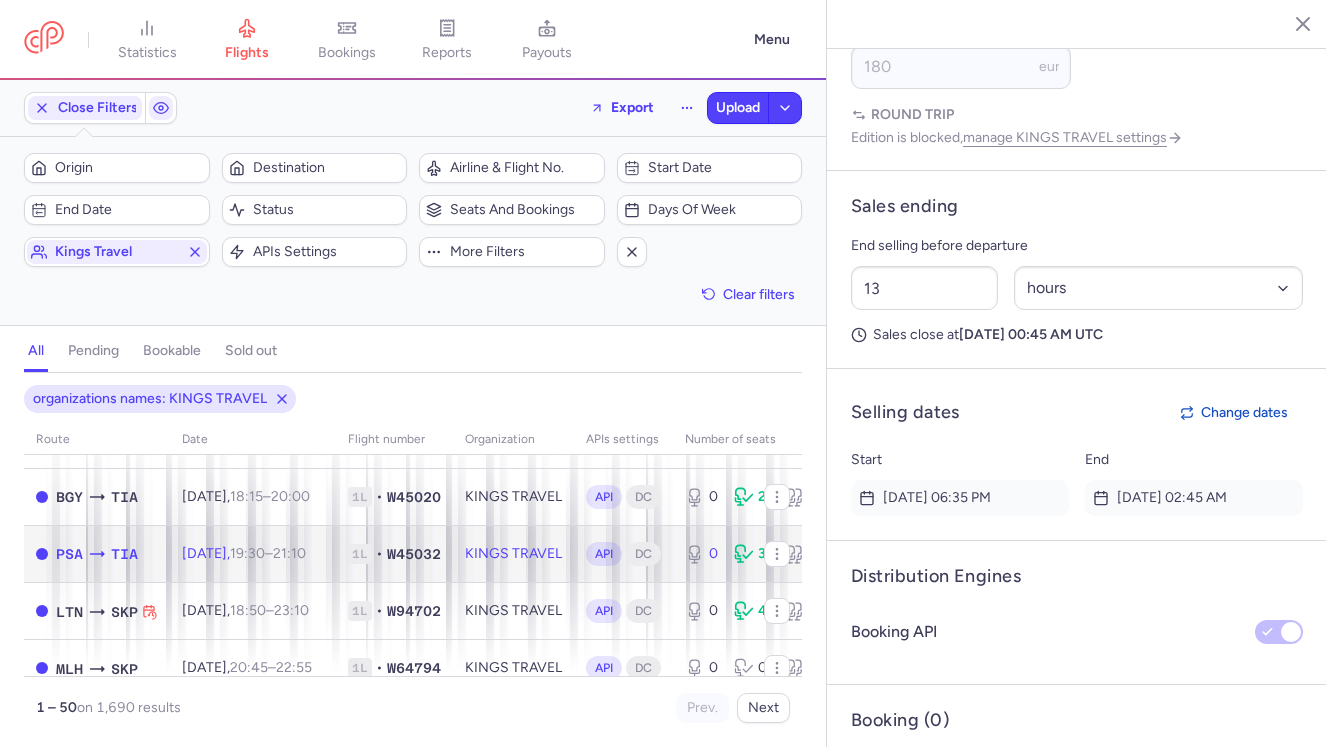 click on "1L • W45032" 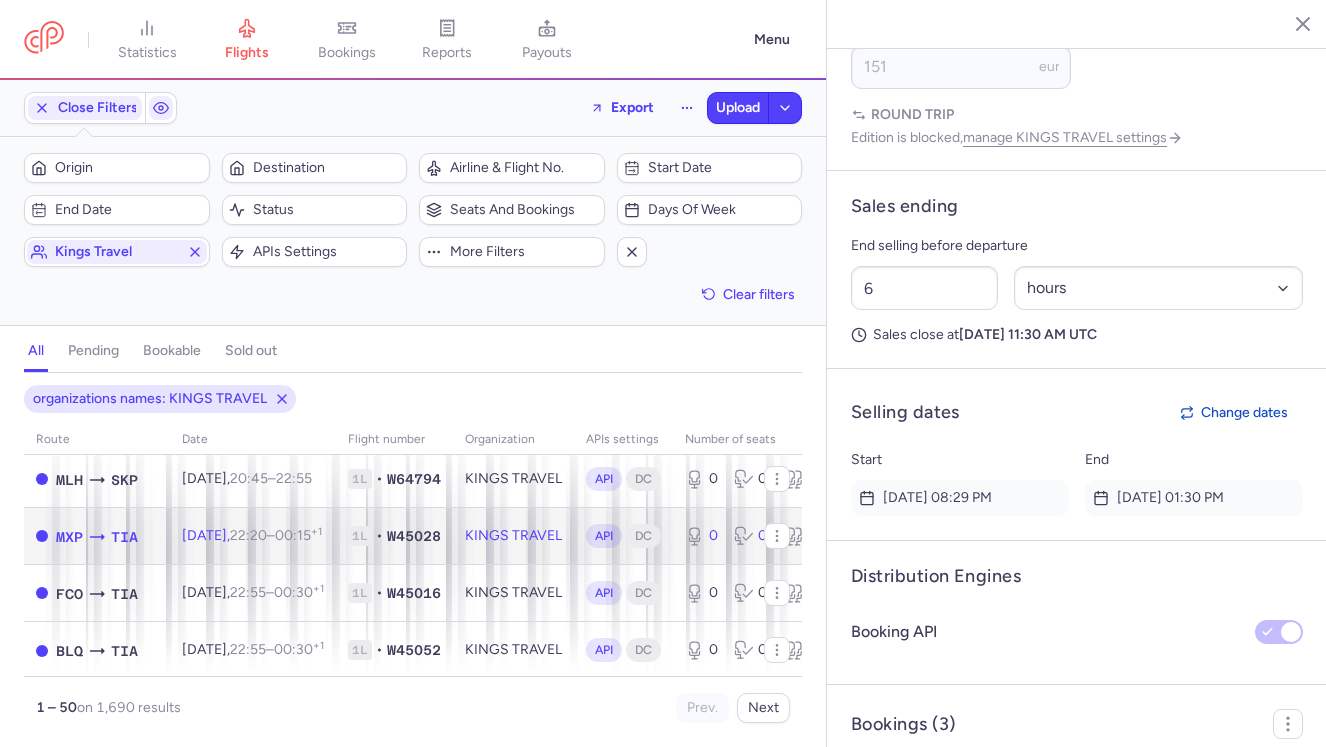 click on "1L • W45028" 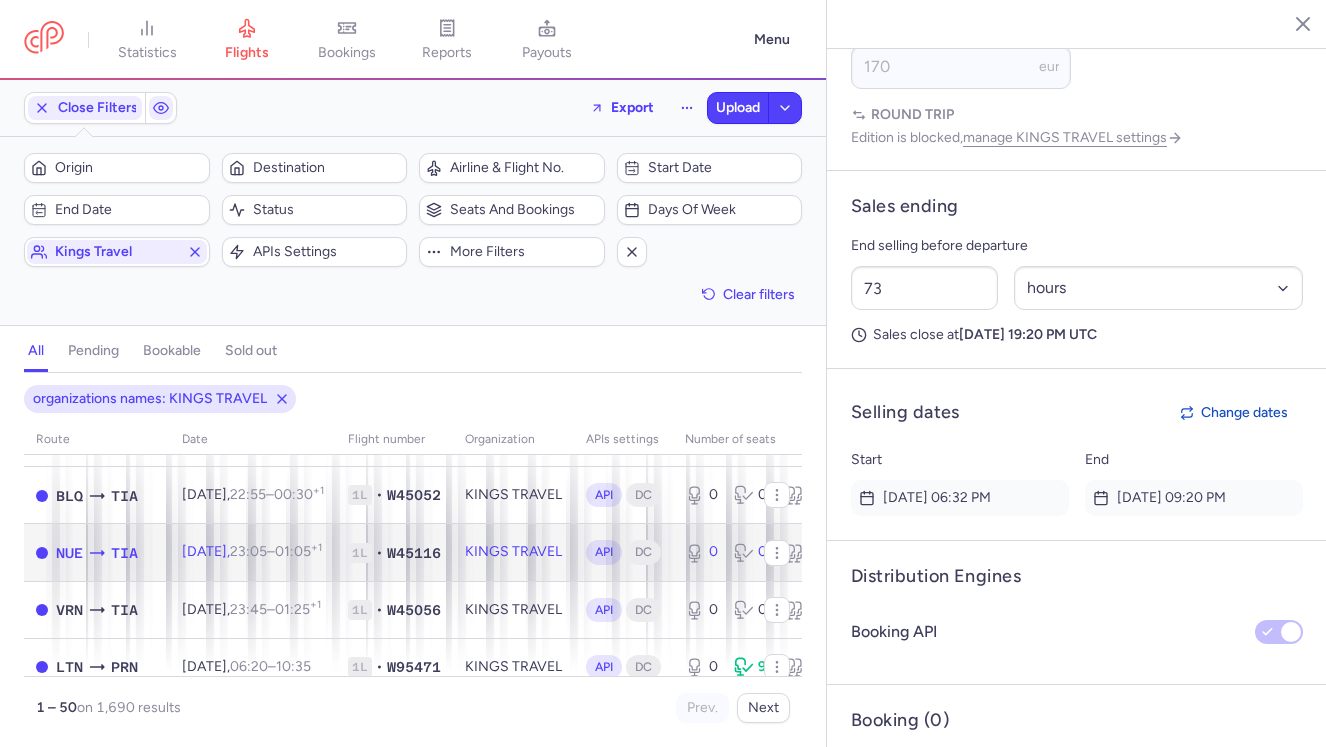 click on "1L • W45116" 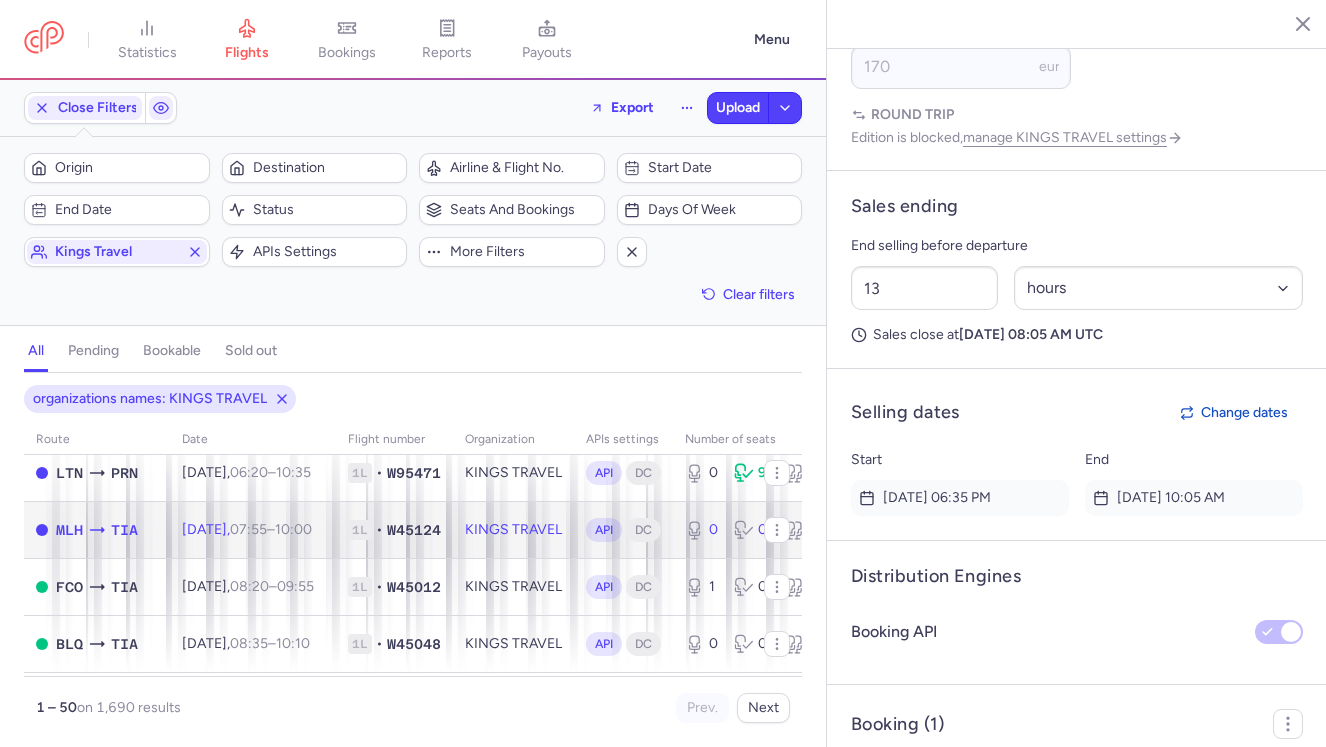 click on "1L • W45124" 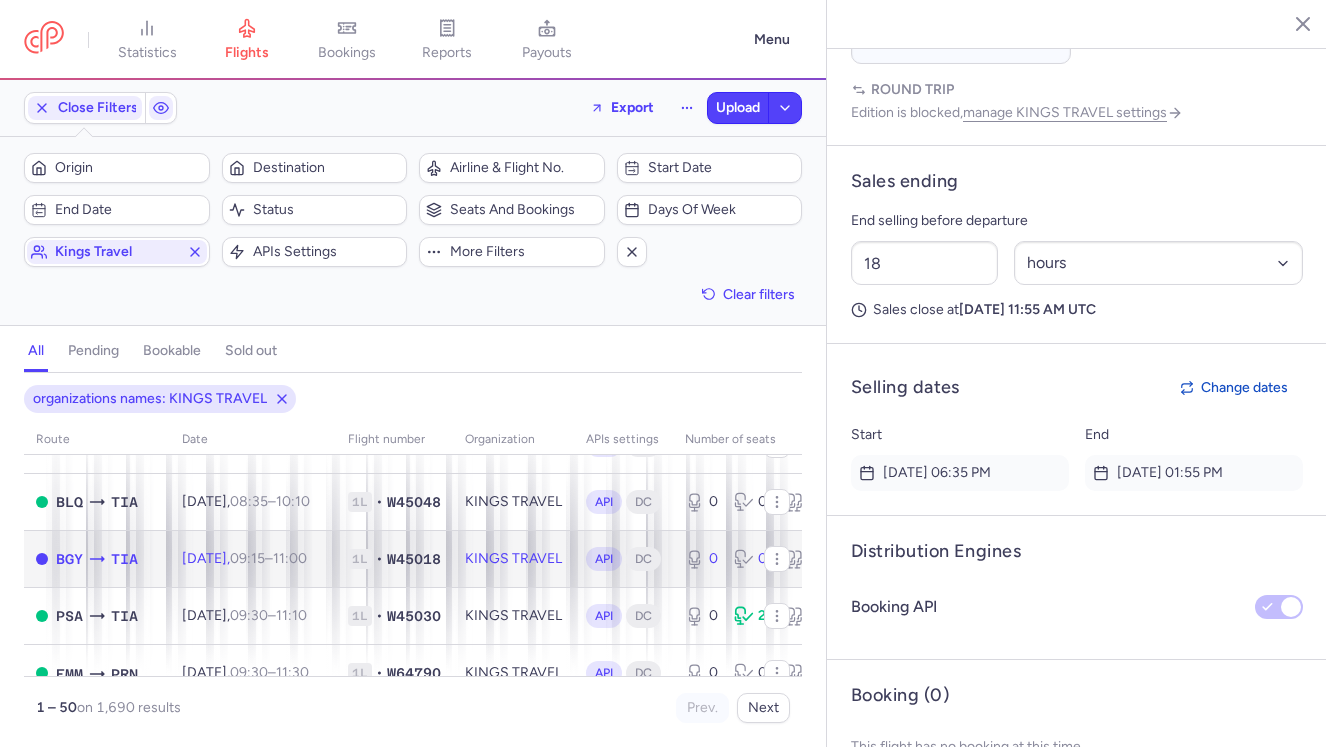 click on "1L • W45018" 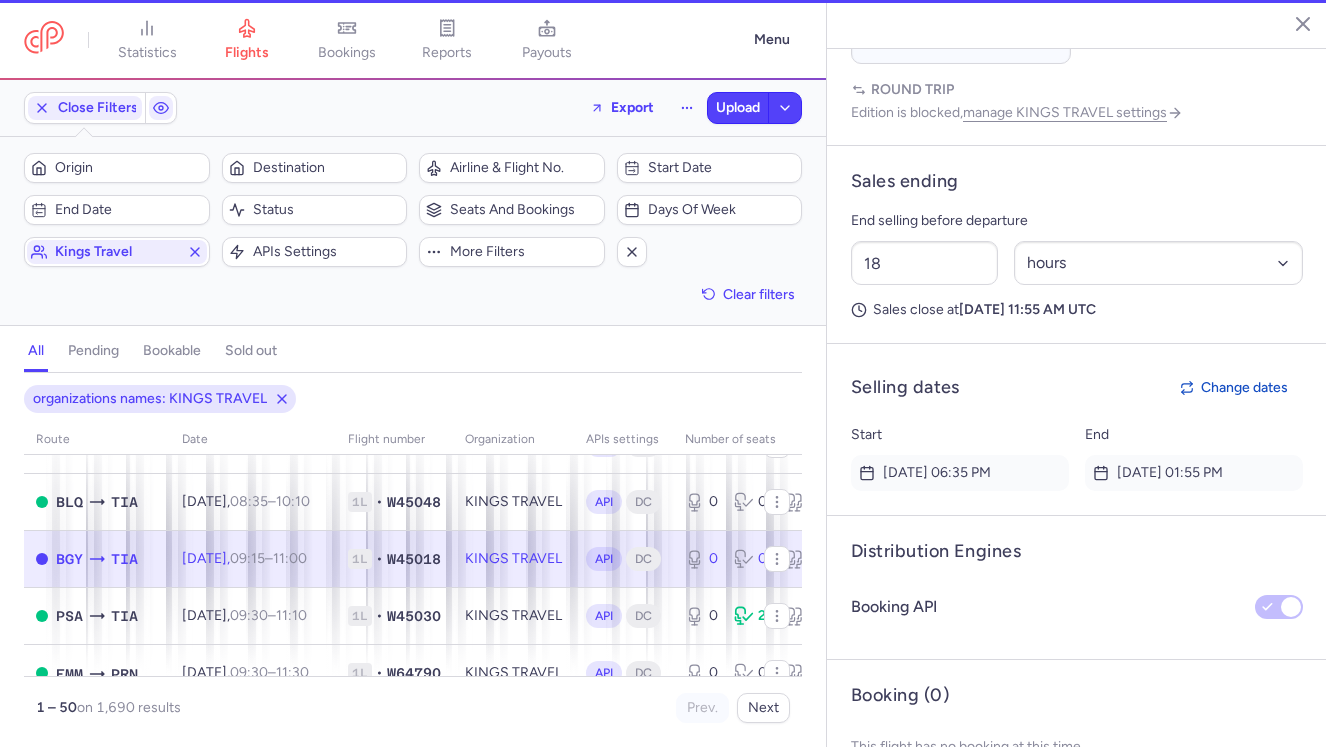 type on "1" 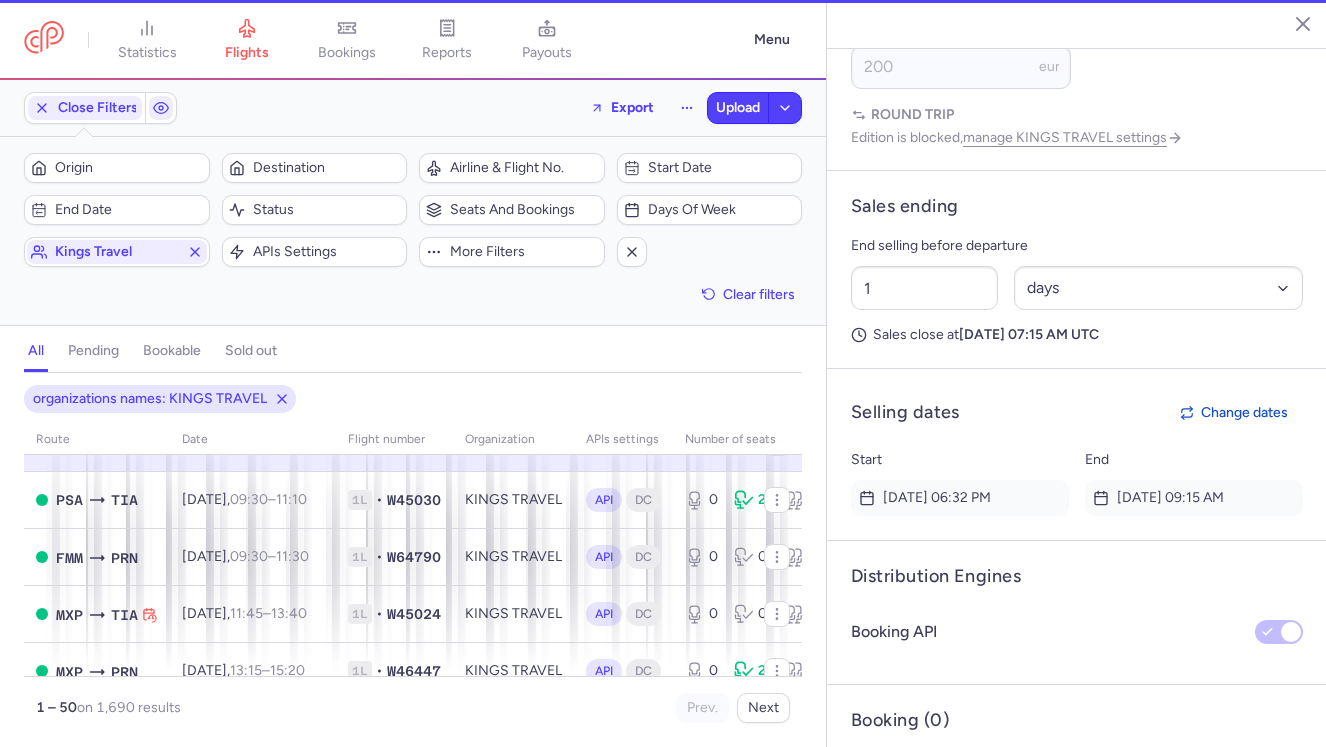 scroll, scrollTop: 1728, scrollLeft: 0, axis: vertical 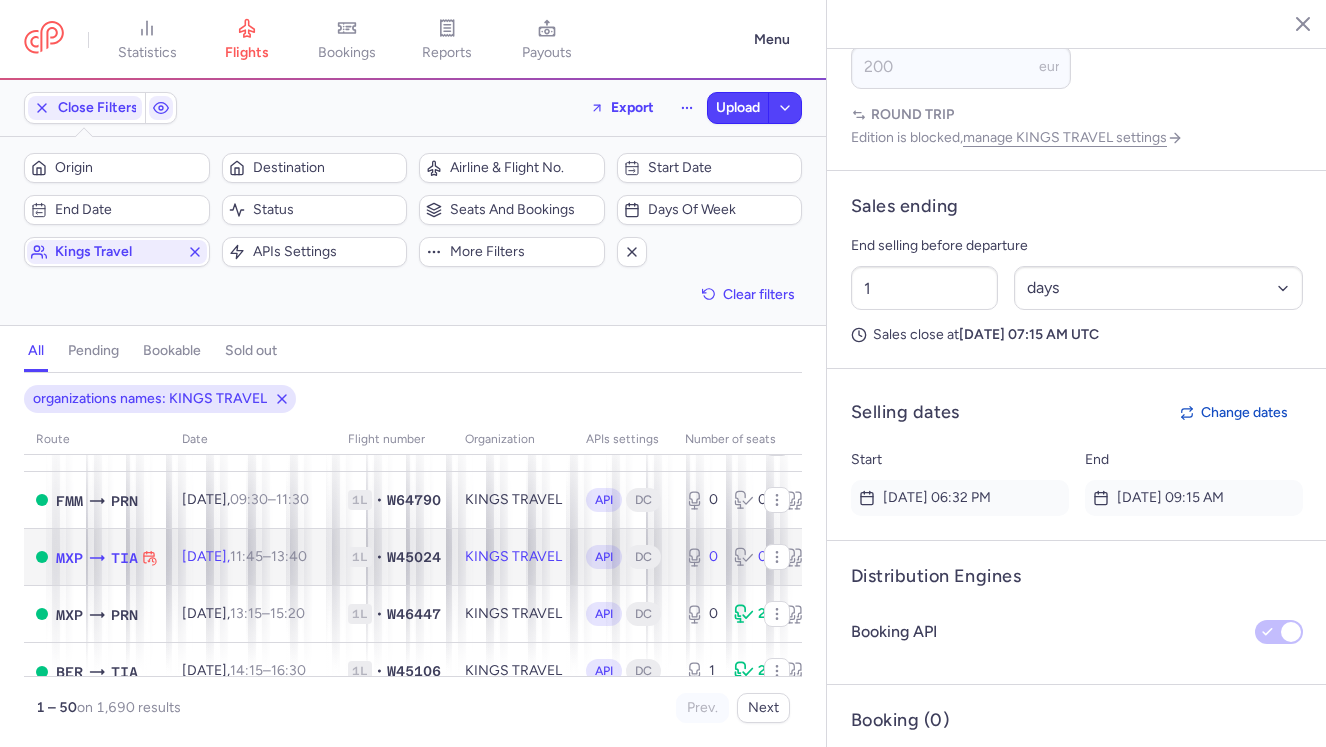 click on "1L • W45024" 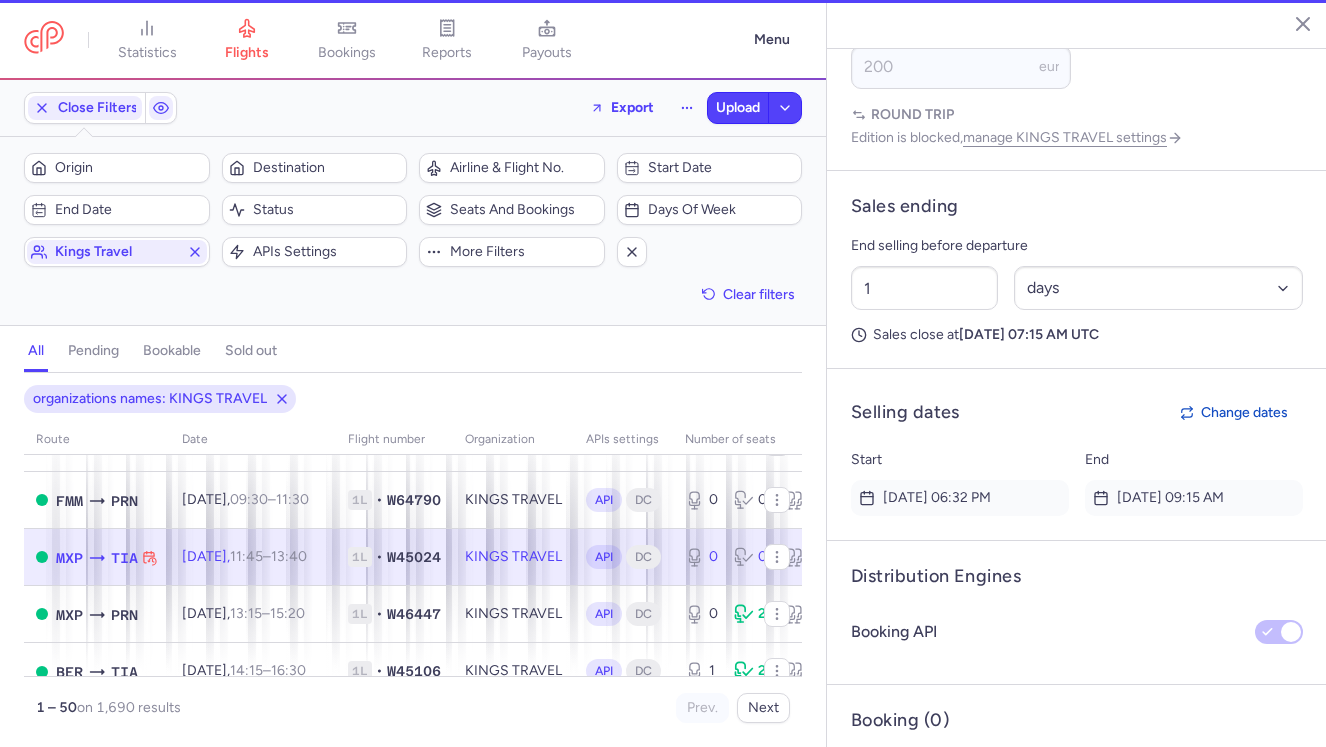type on "13" 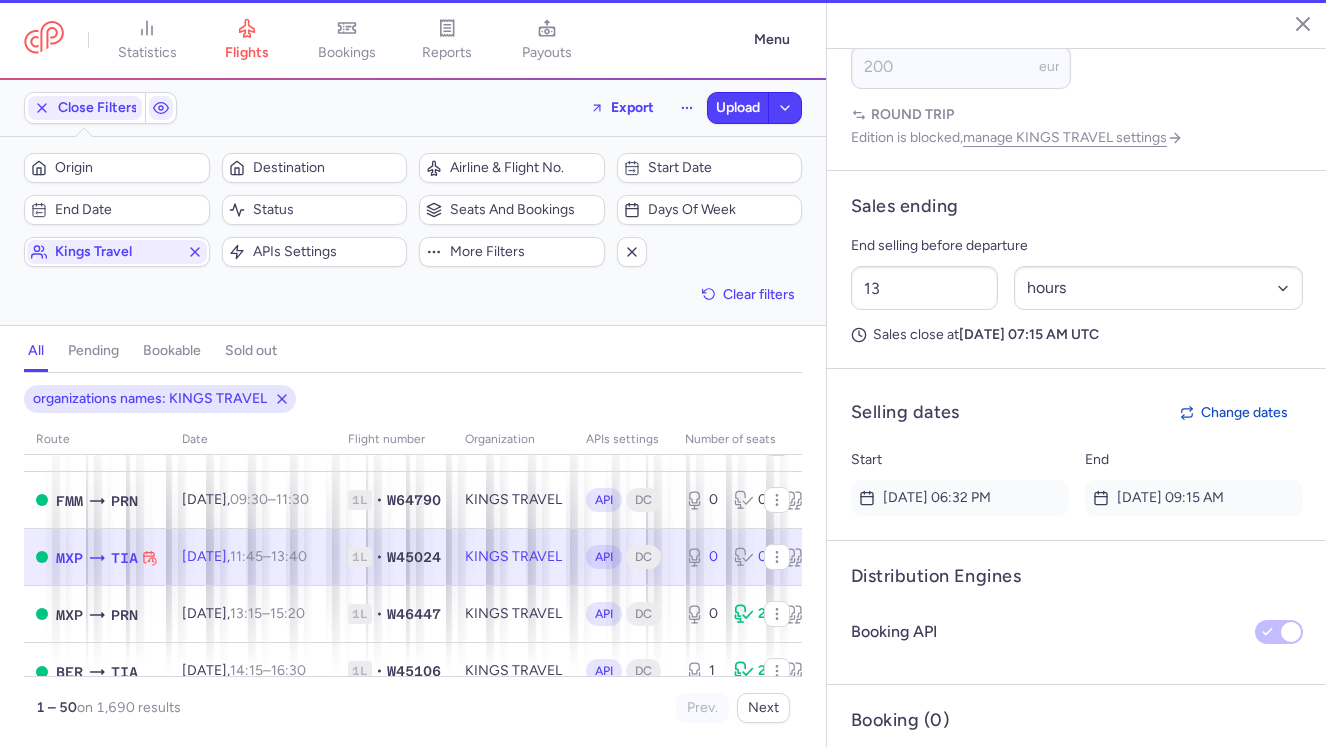 scroll, scrollTop: 1024, scrollLeft: 0, axis: vertical 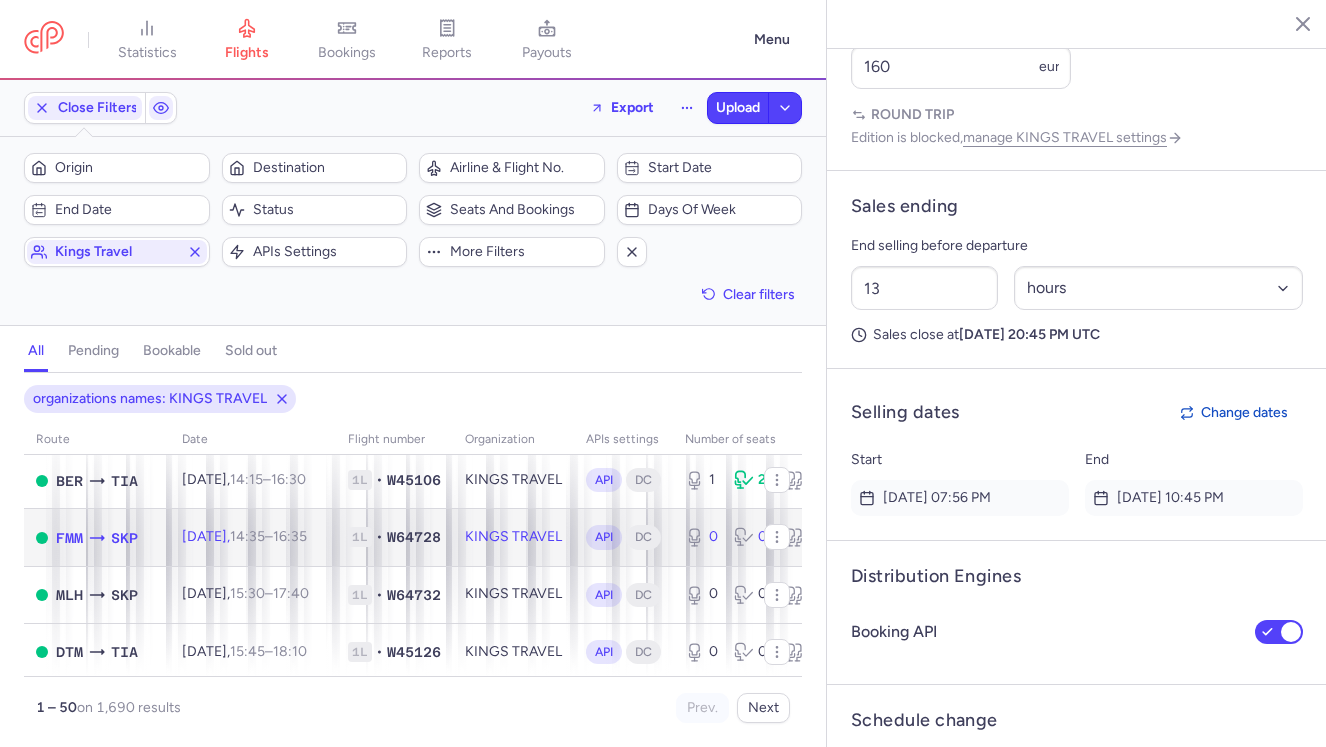 click on "1L • W64728" 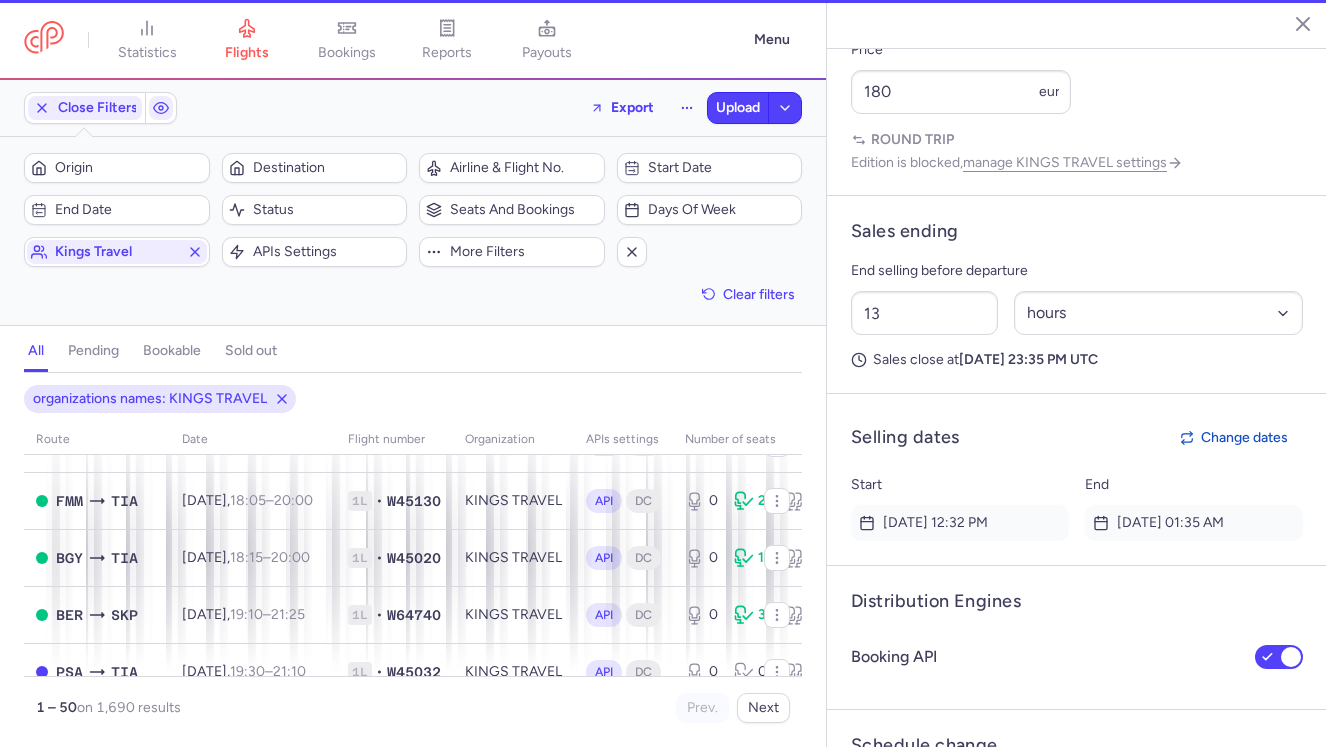 scroll, scrollTop: 2130, scrollLeft: 0, axis: vertical 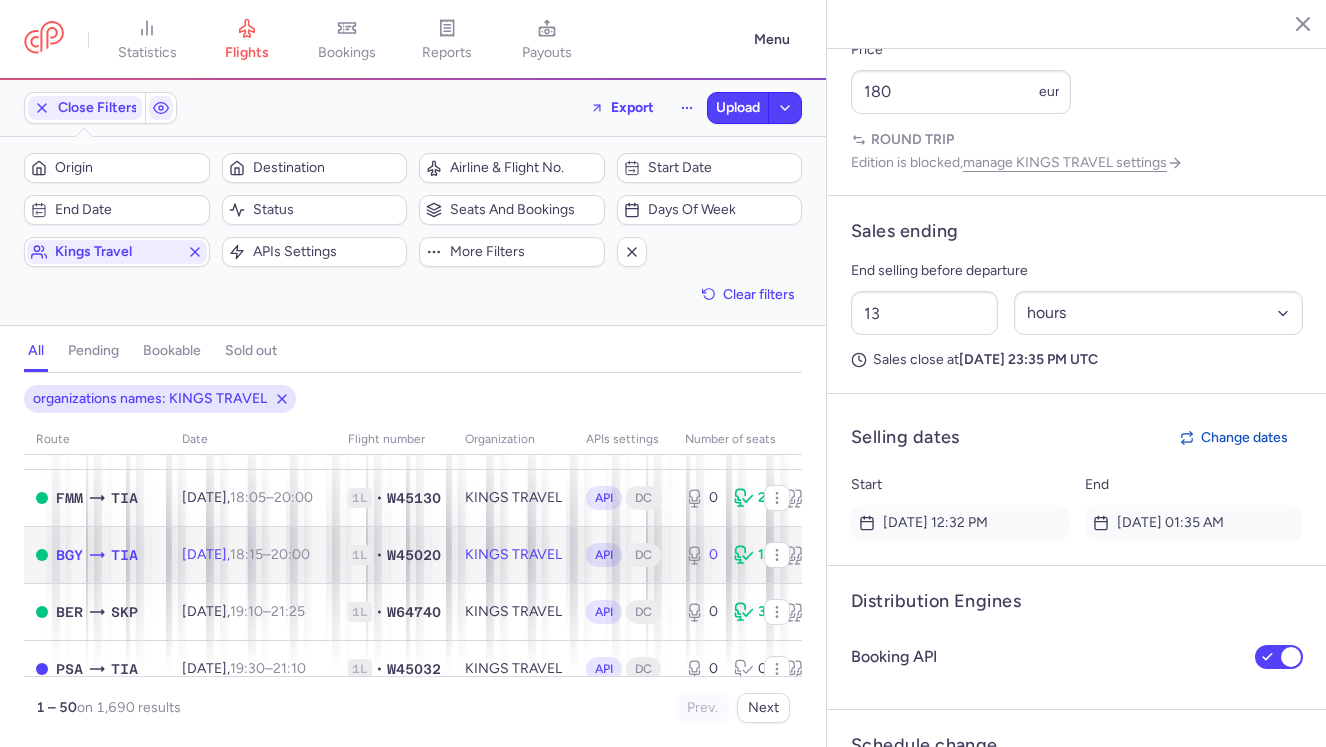 click on "1L • W45020" 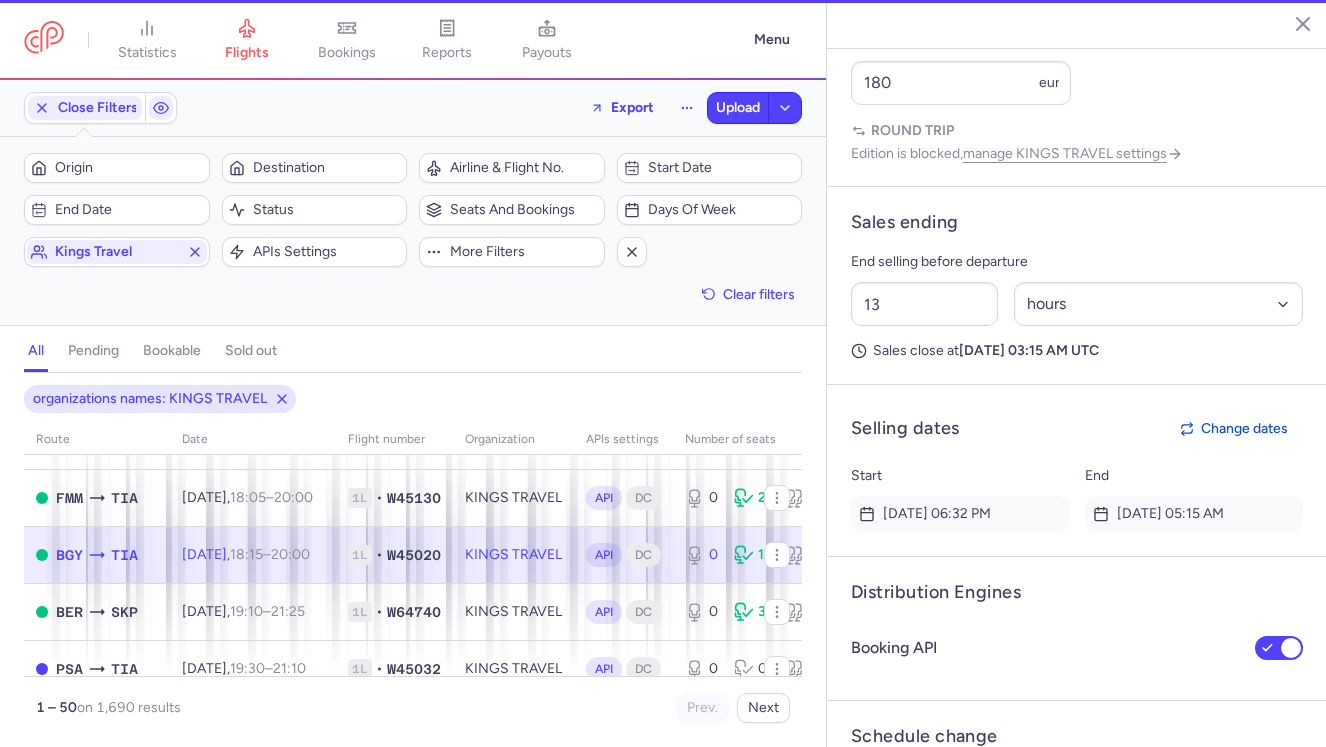 scroll, scrollTop: 1040, scrollLeft: 0, axis: vertical 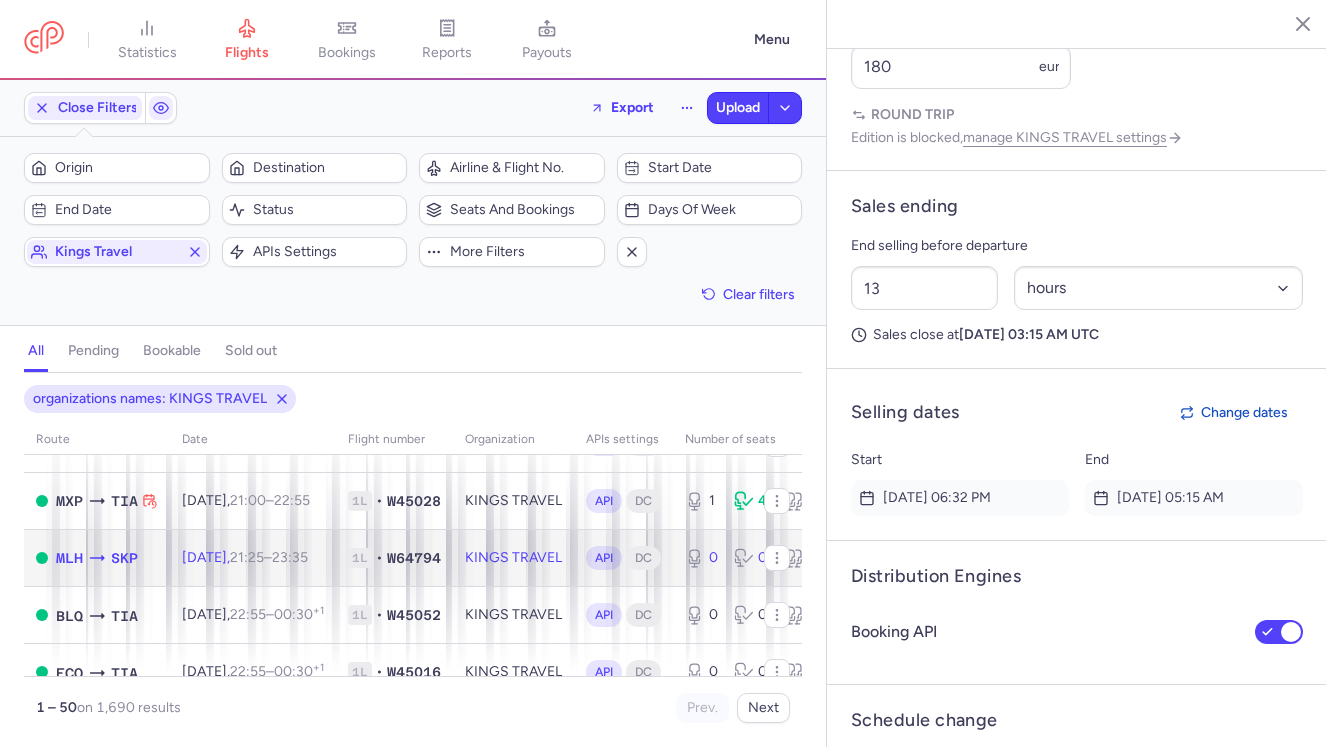 click on "1L • W64794" 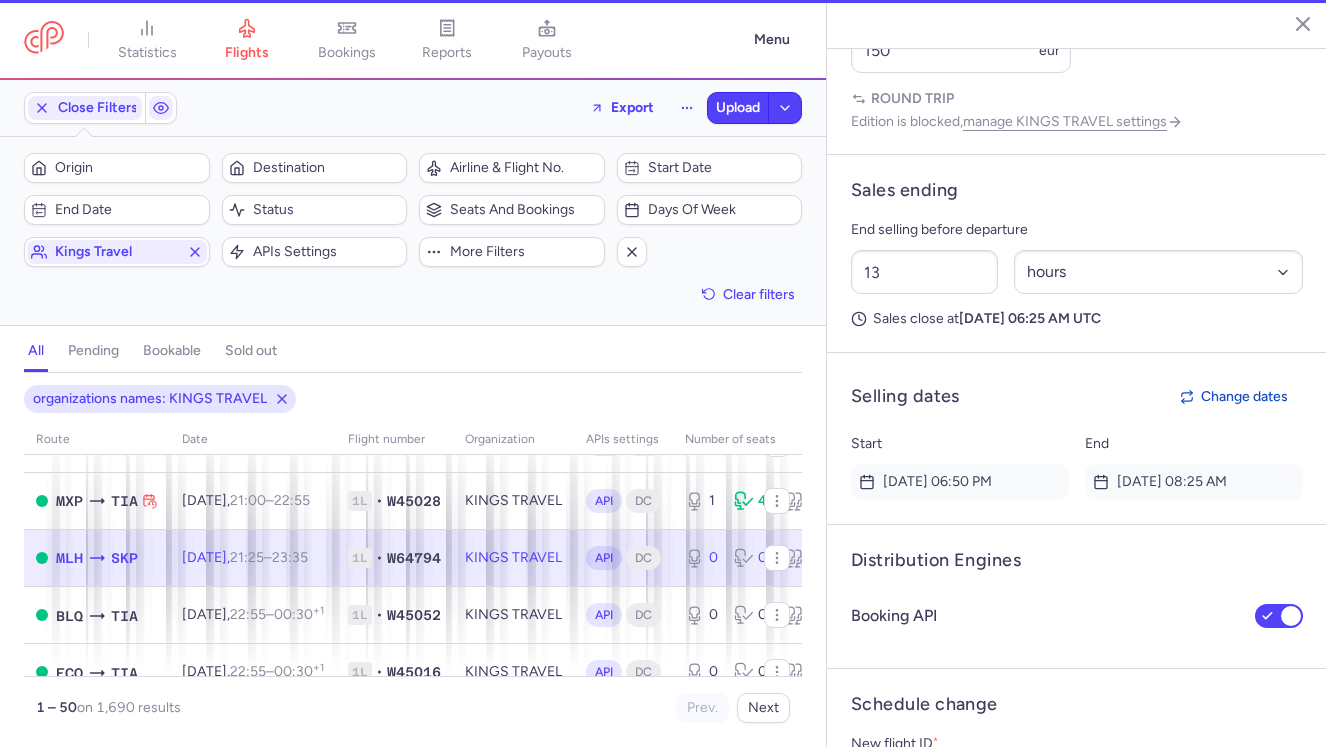 scroll, scrollTop: 1024, scrollLeft: 0, axis: vertical 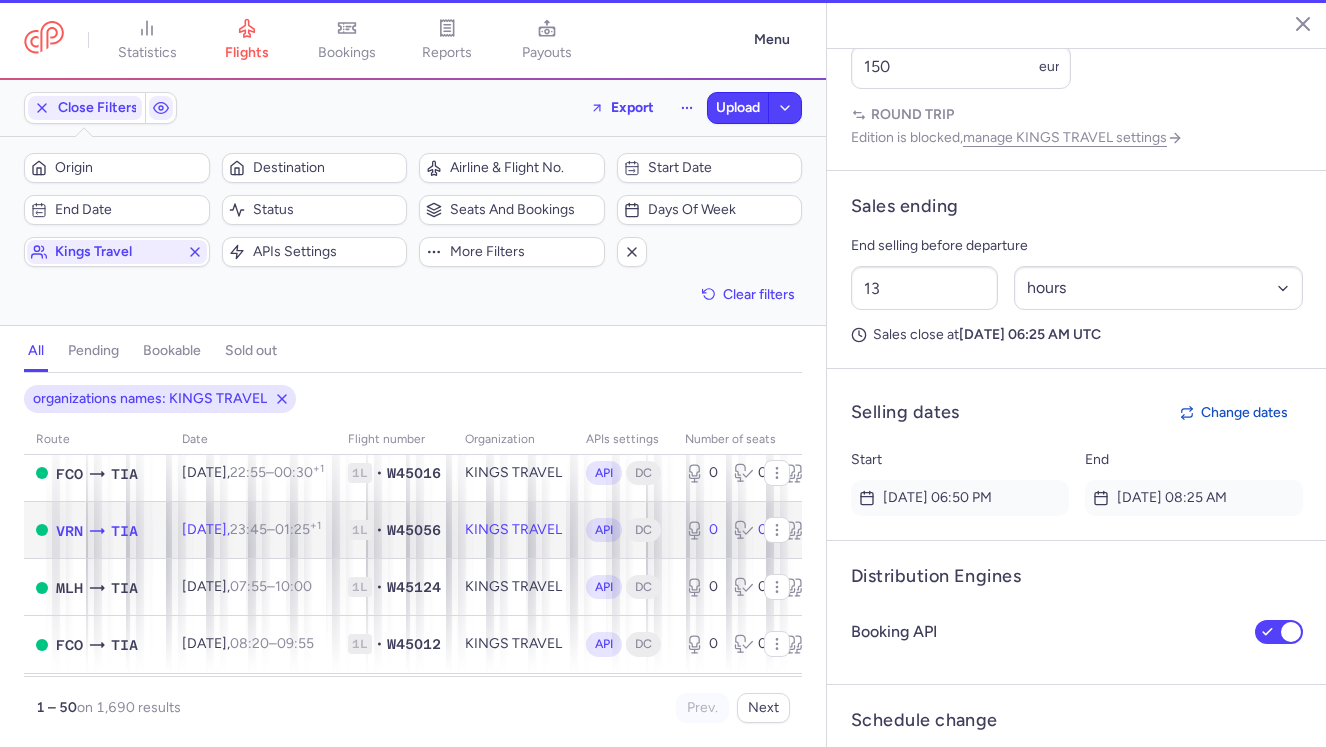 click on "1L • W45056" 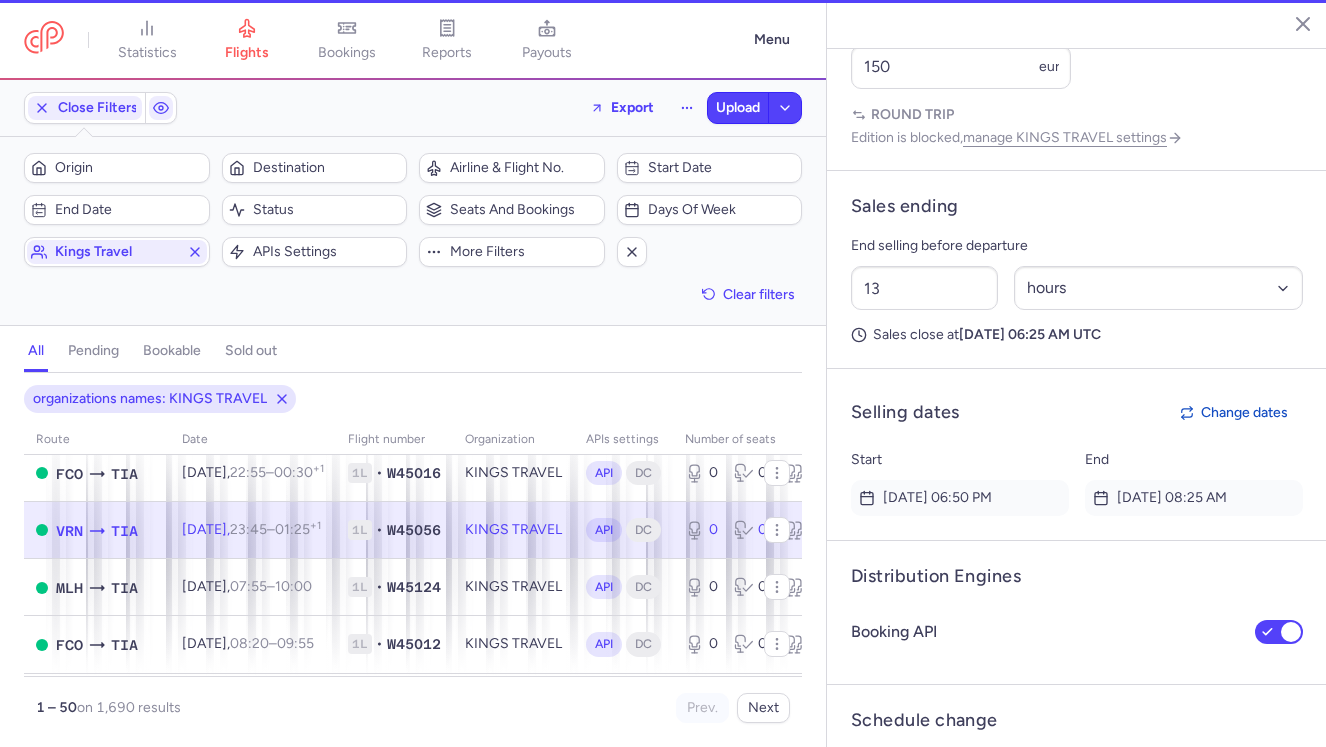 scroll, scrollTop: 2616, scrollLeft: 0, axis: vertical 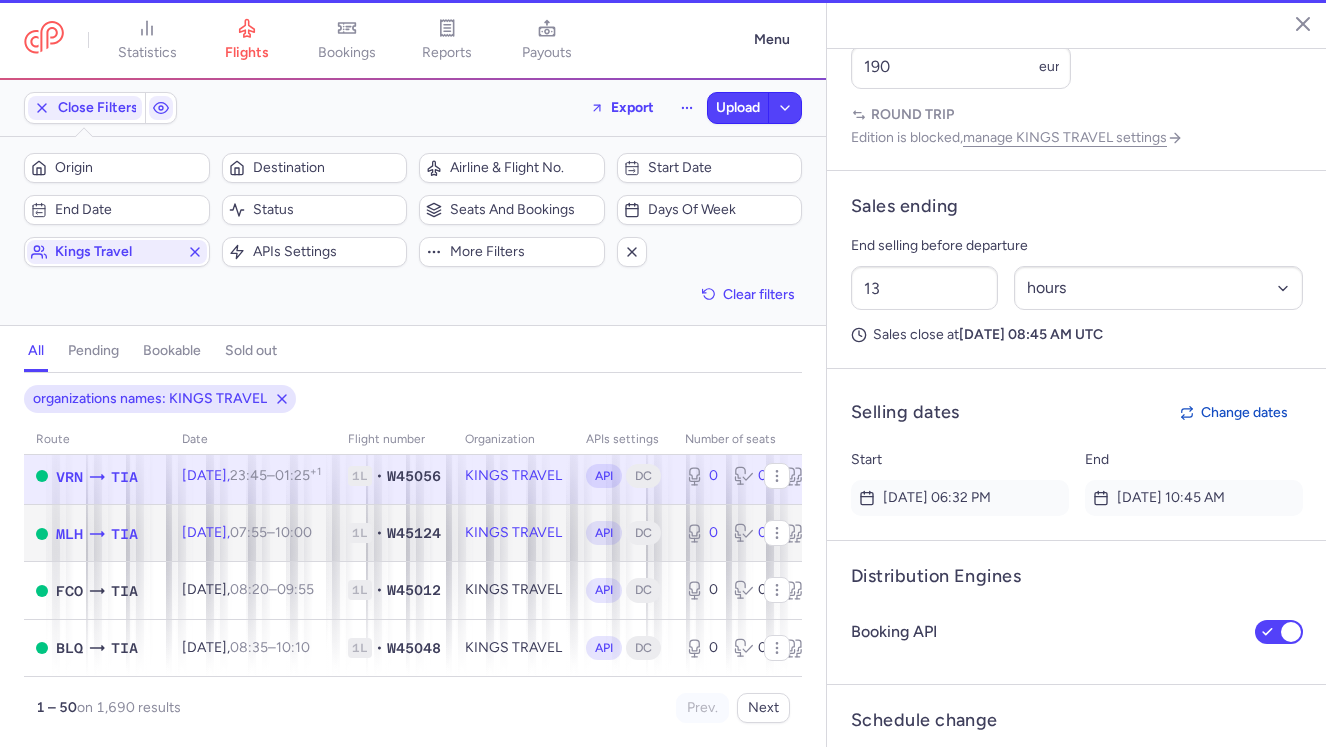click on "1L • W45124" 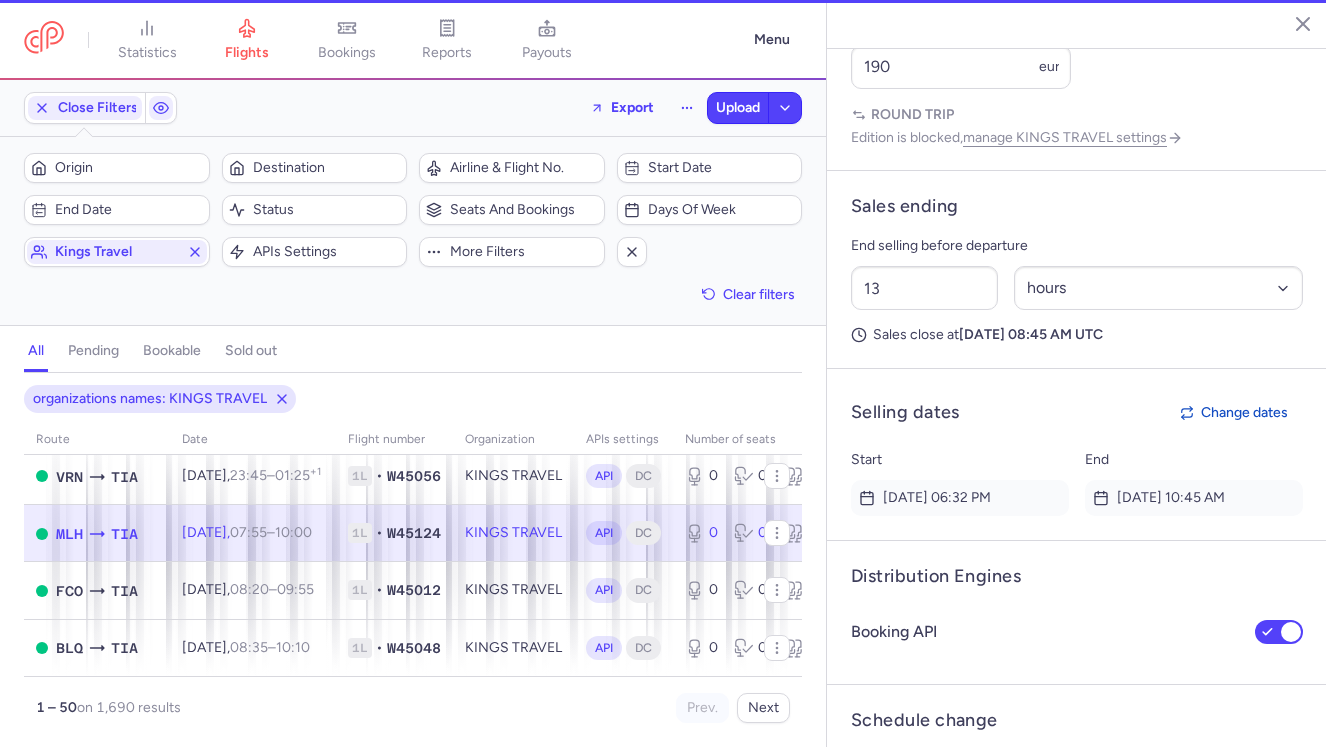 type on "29" 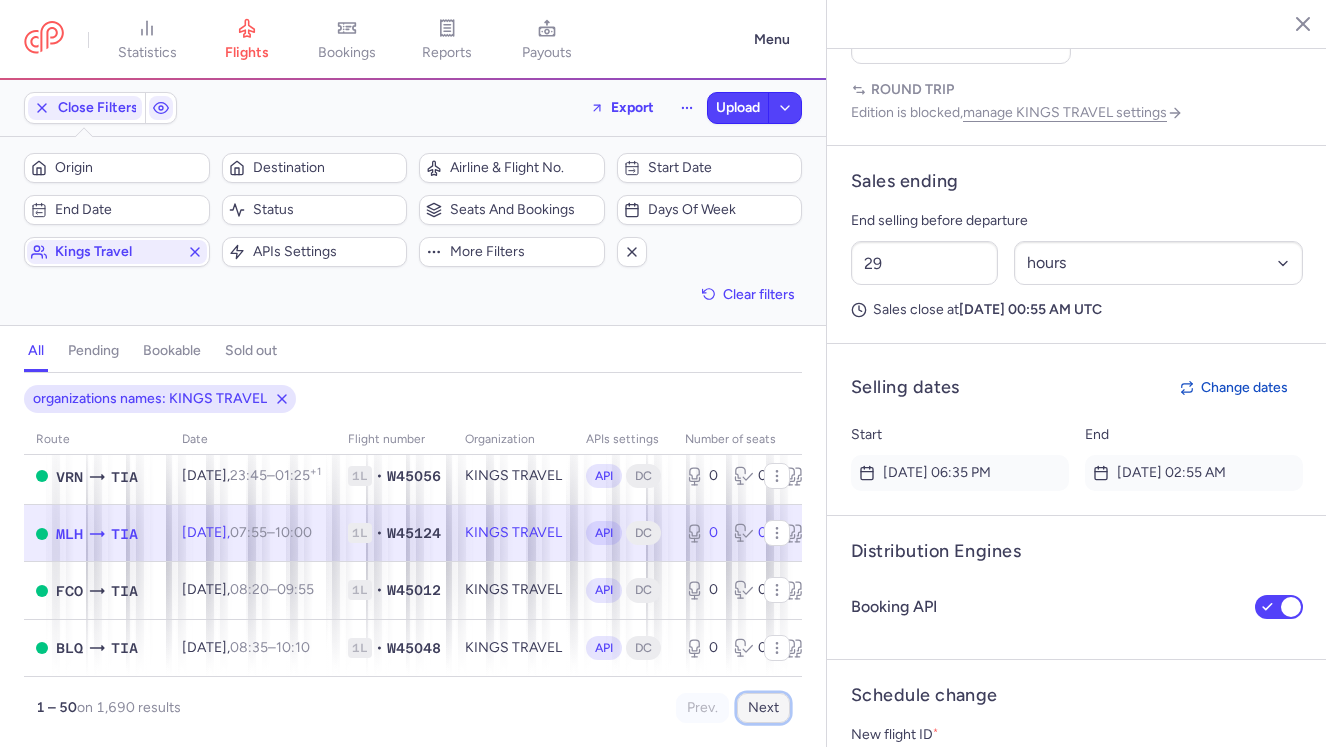 click on "Next" at bounding box center [763, 708] 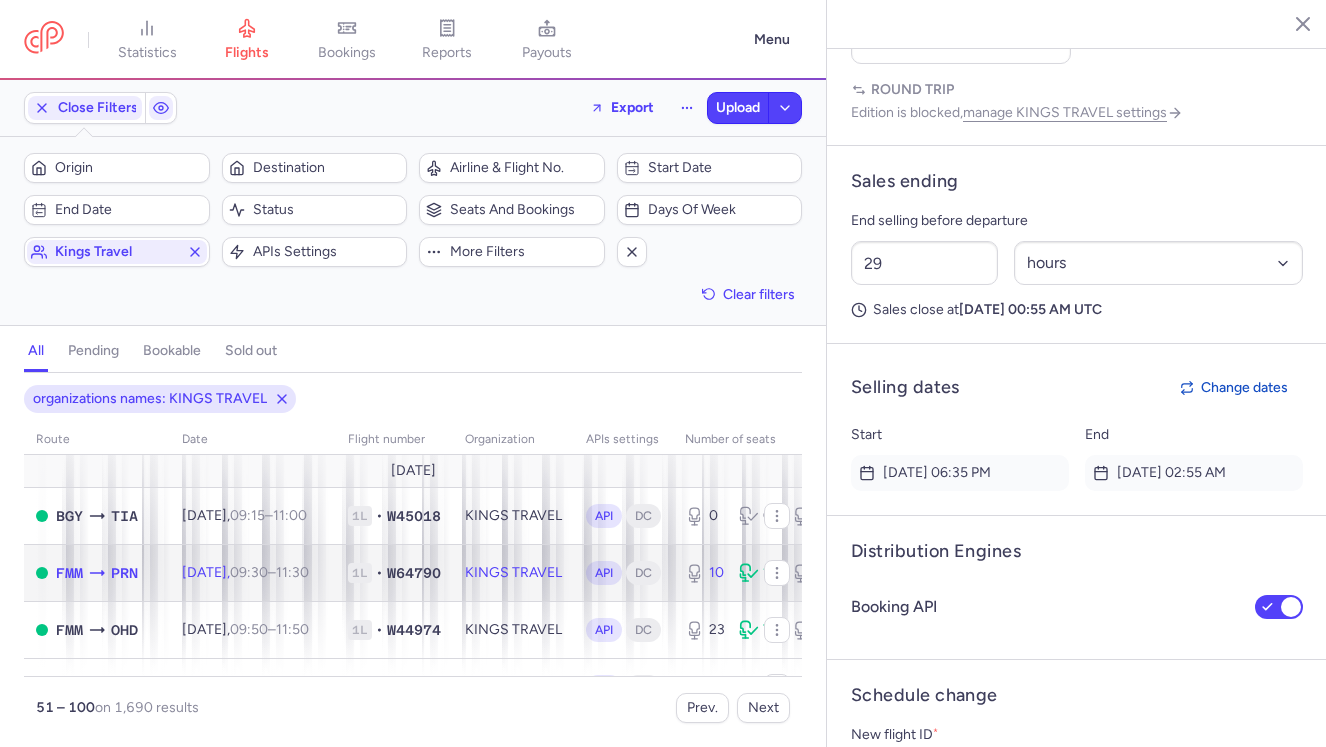 click on "W64790" 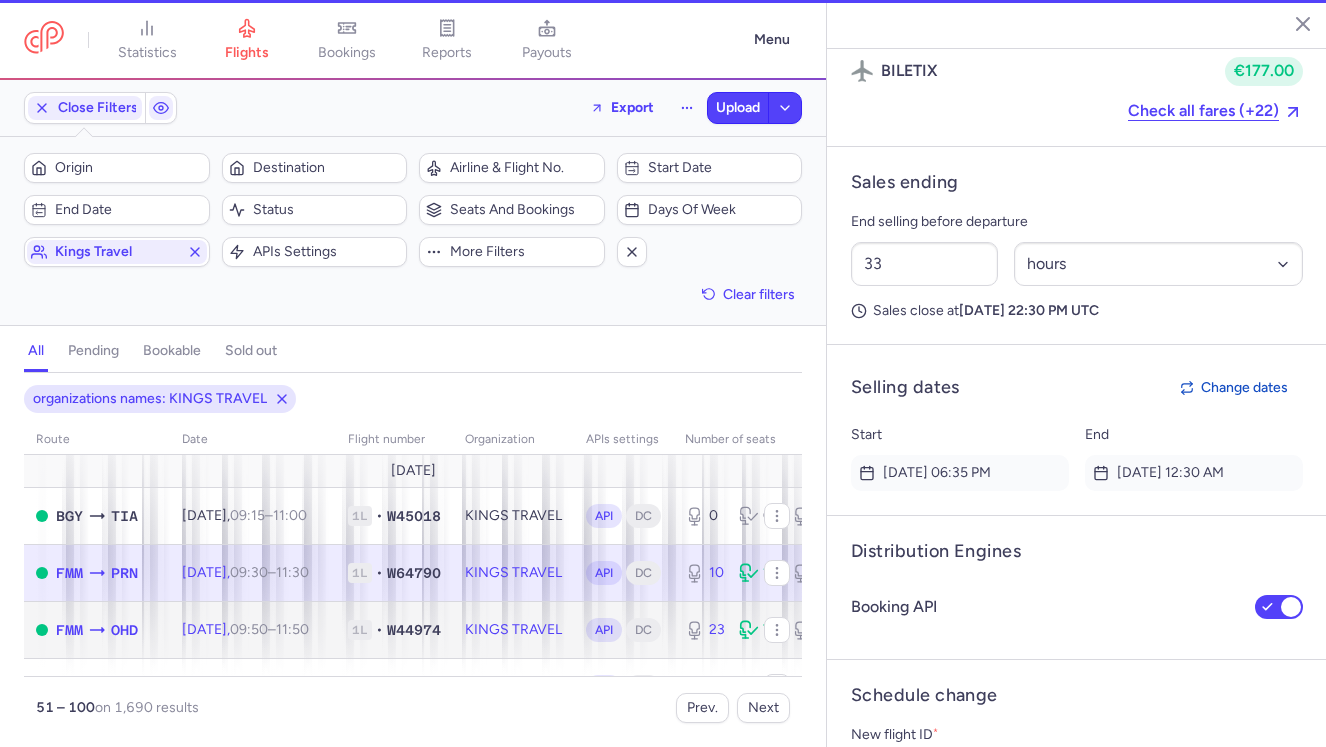 click on "1L • W44974" 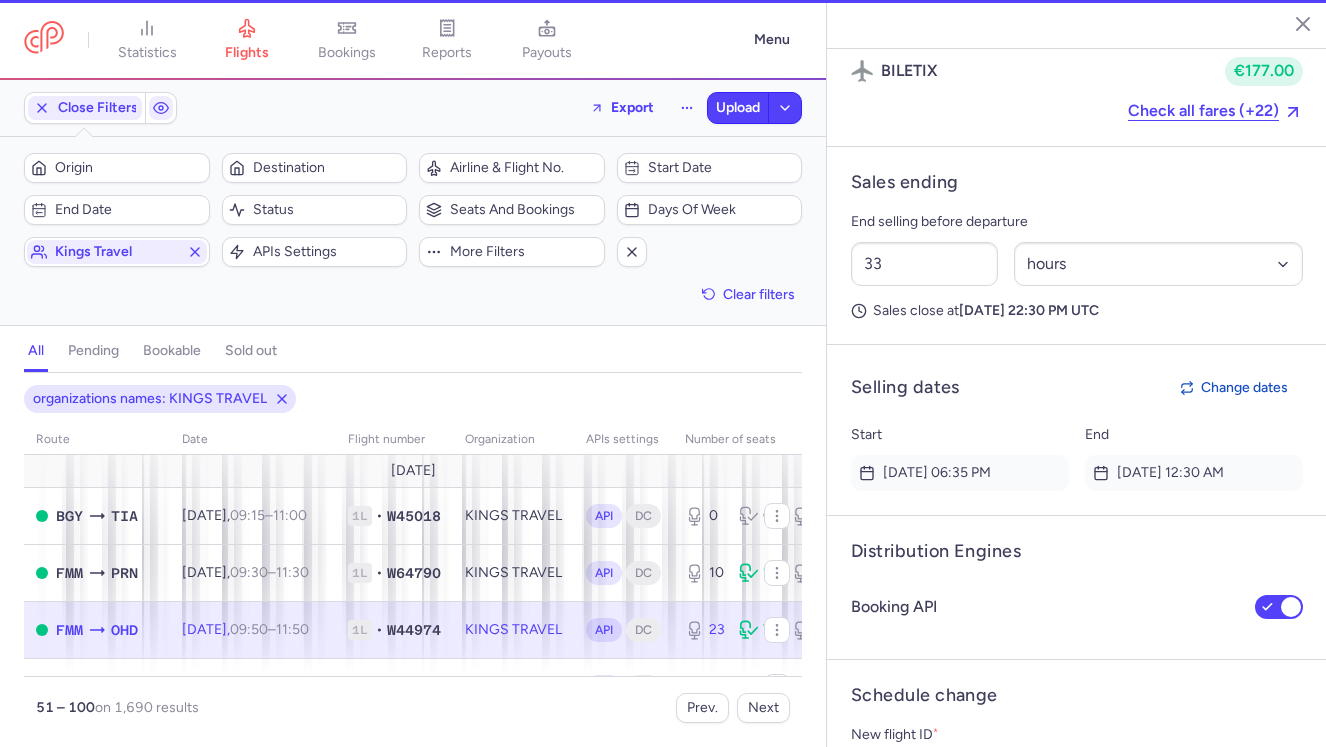 type on "23" 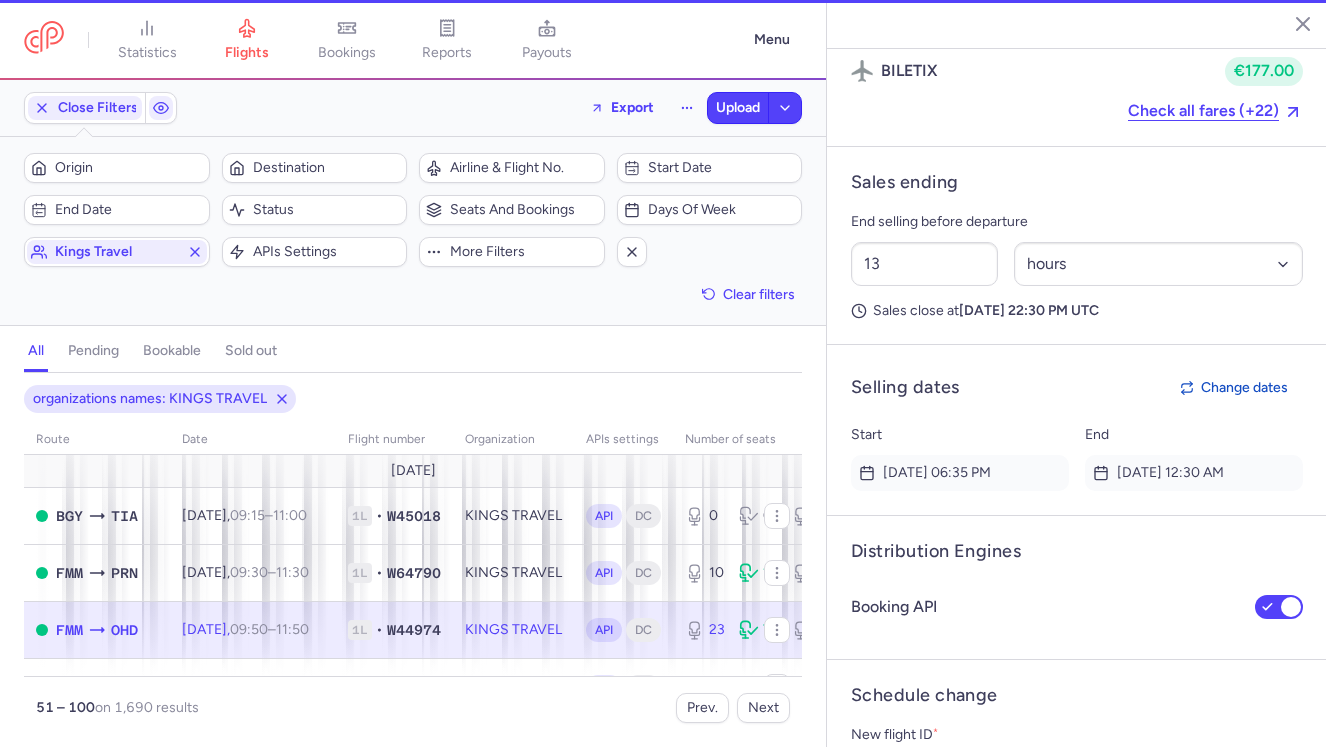 scroll, scrollTop: 1233, scrollLeft: 0, axis: vertical 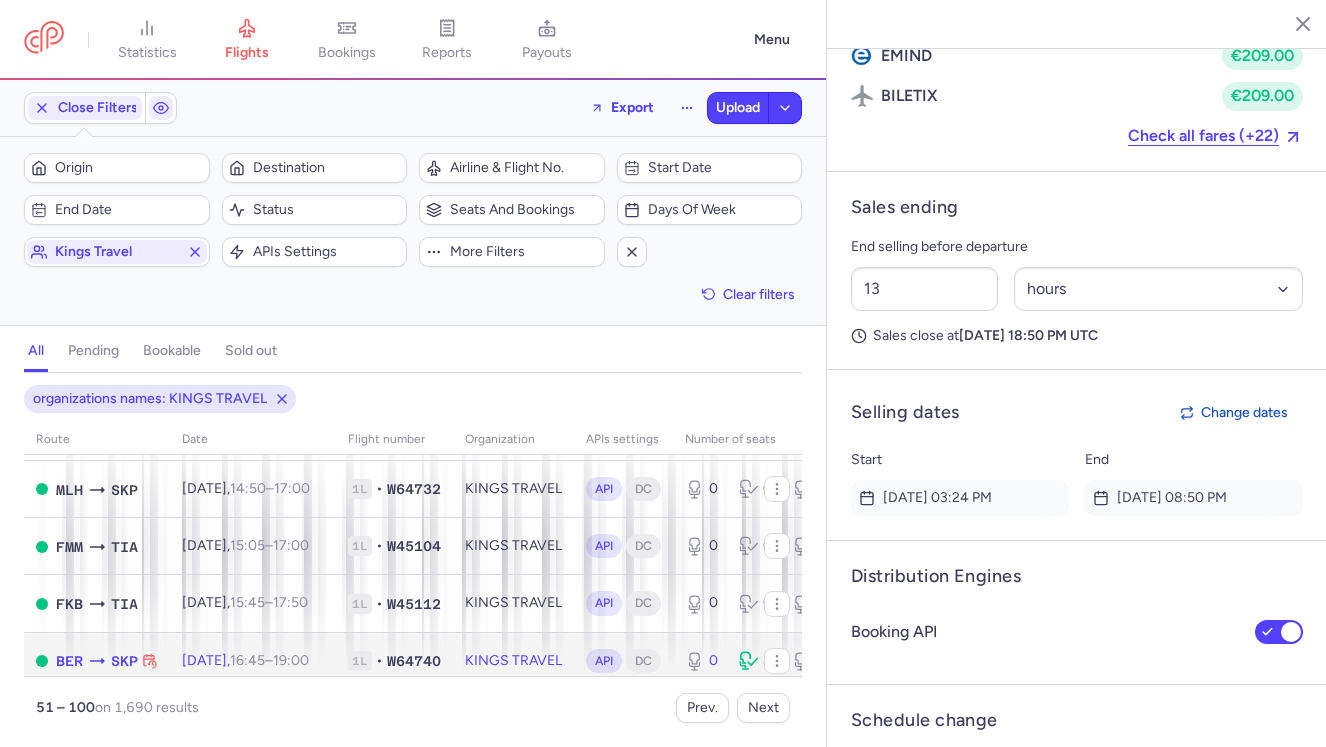 click on "1L • W64740" 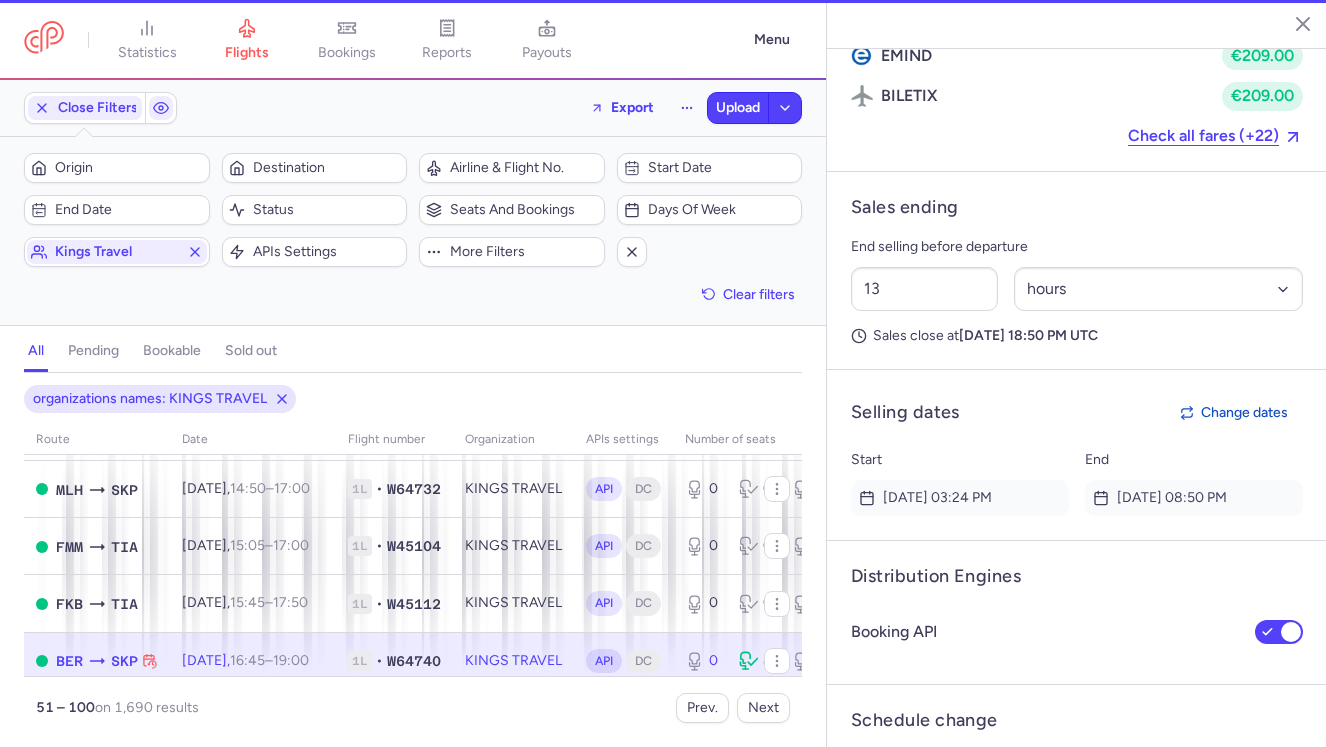 type on "0" 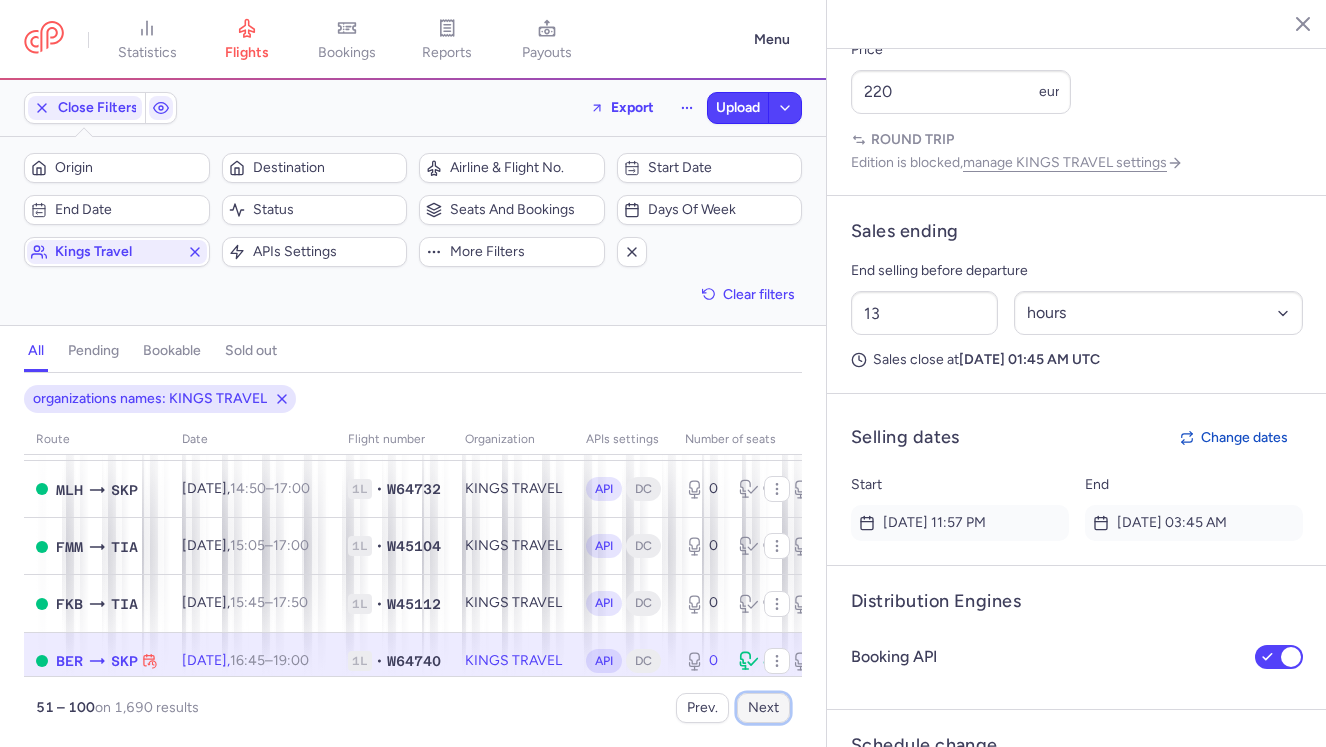 click on "Next" at bounding box center [763, 708] 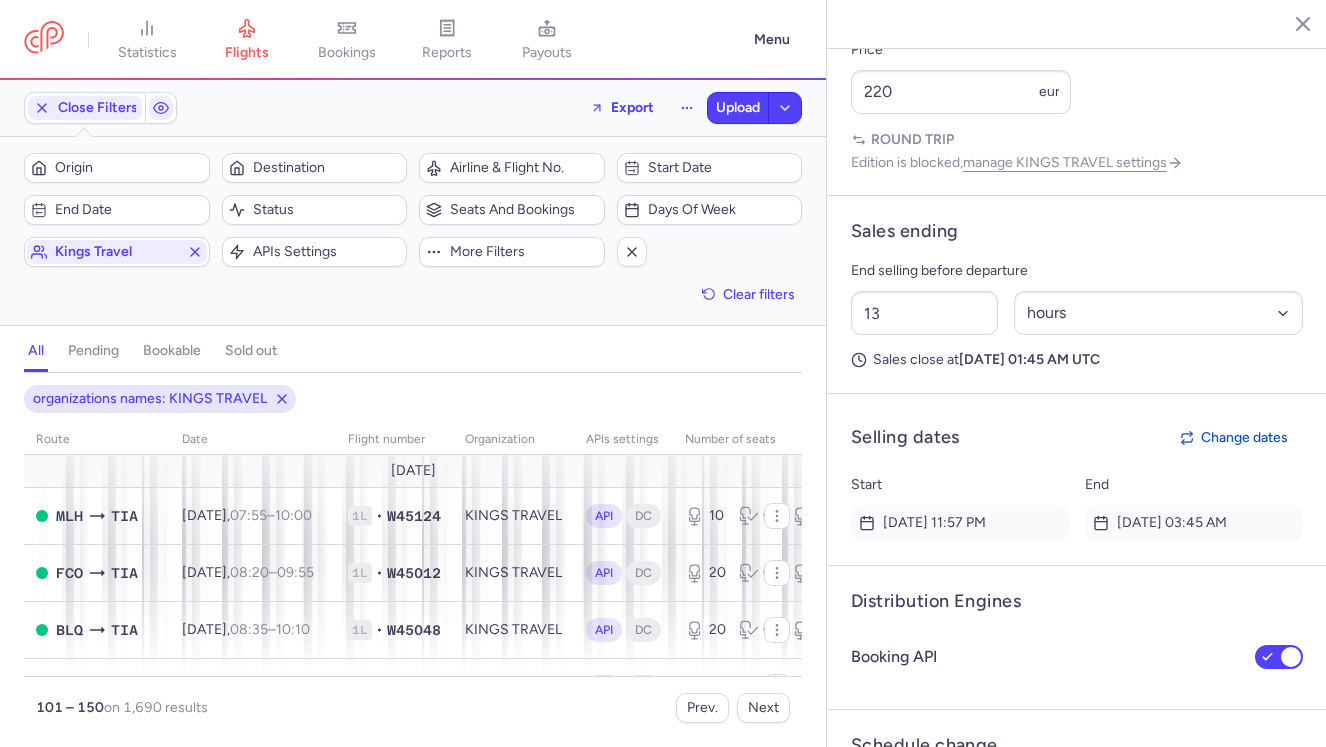 click 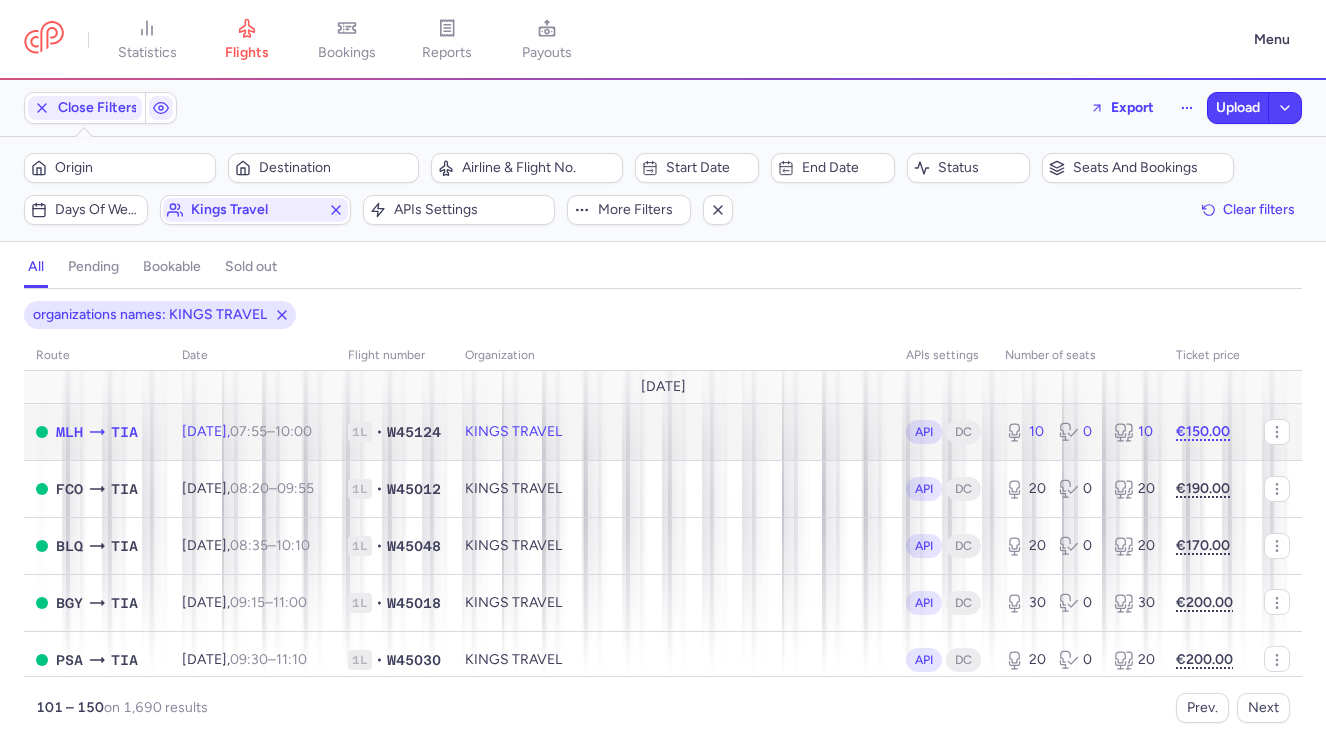 click on "KINGS TRAVEL" 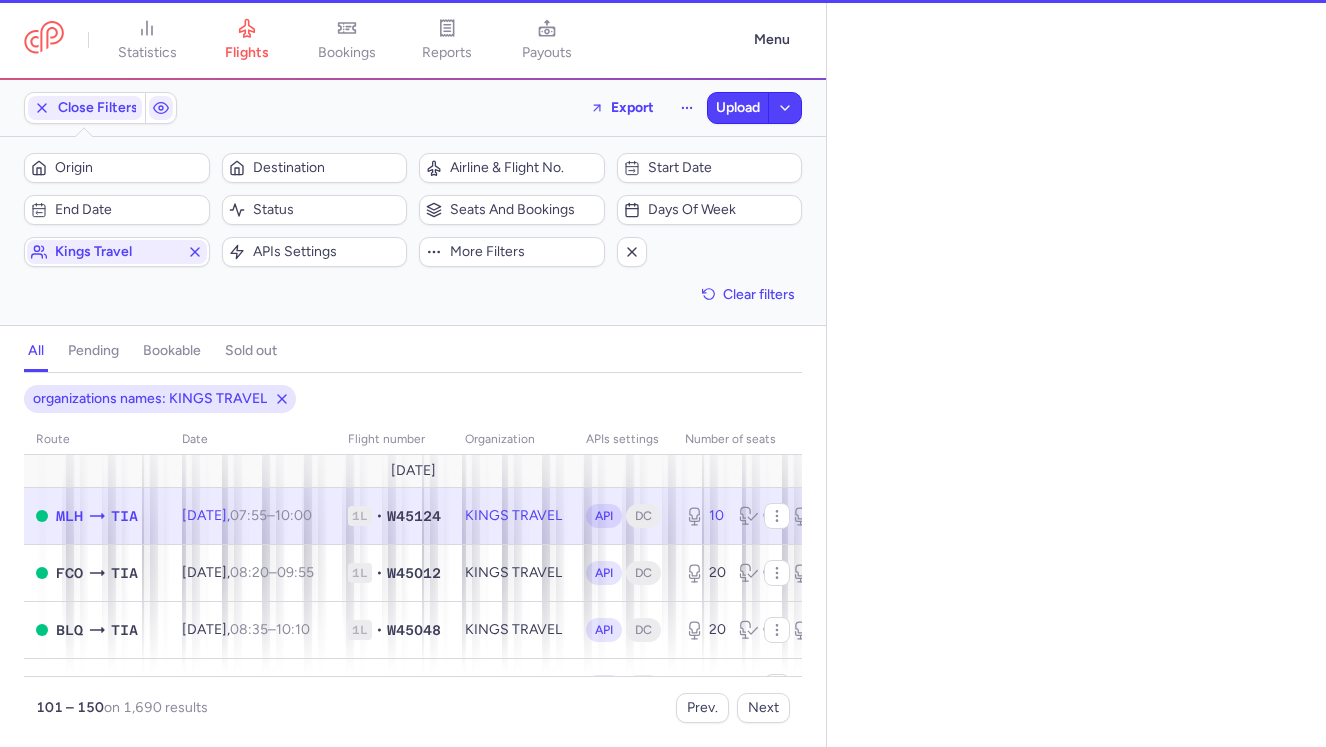 select on "hours" 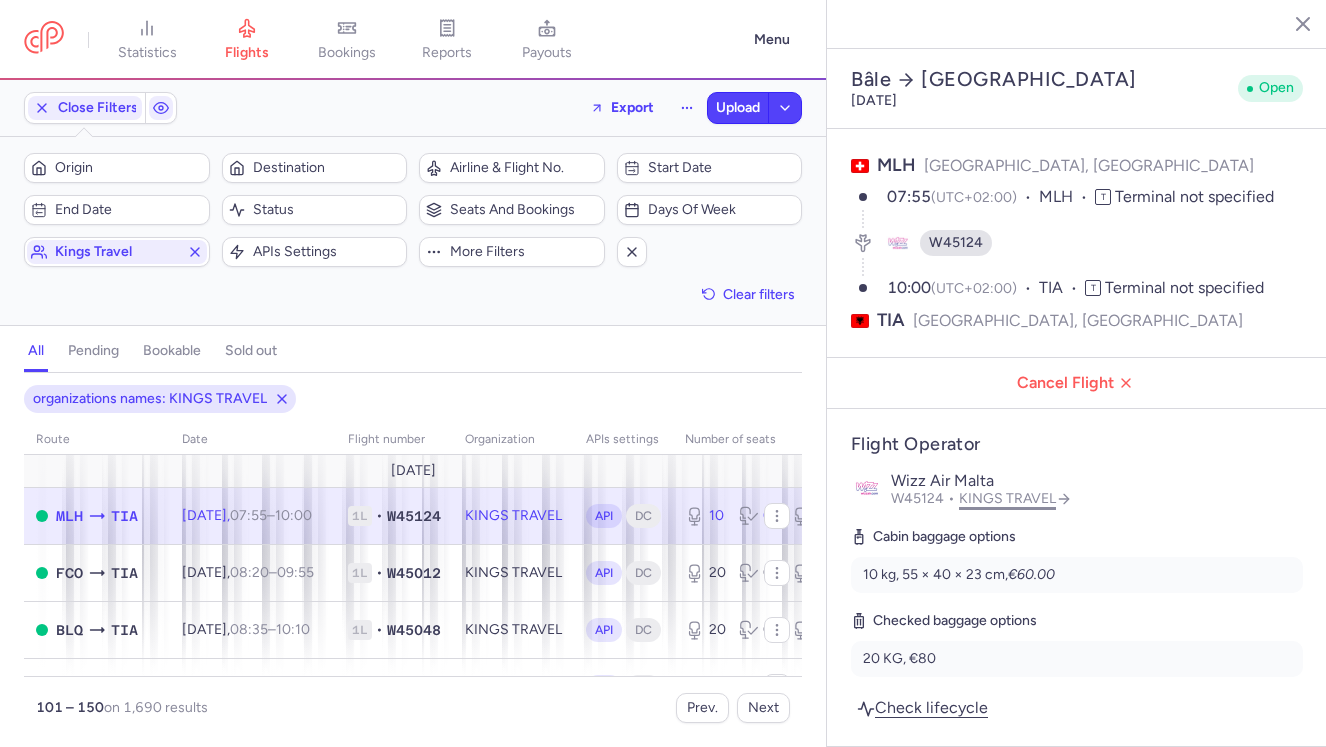 click on "KINGS TRAVEL" 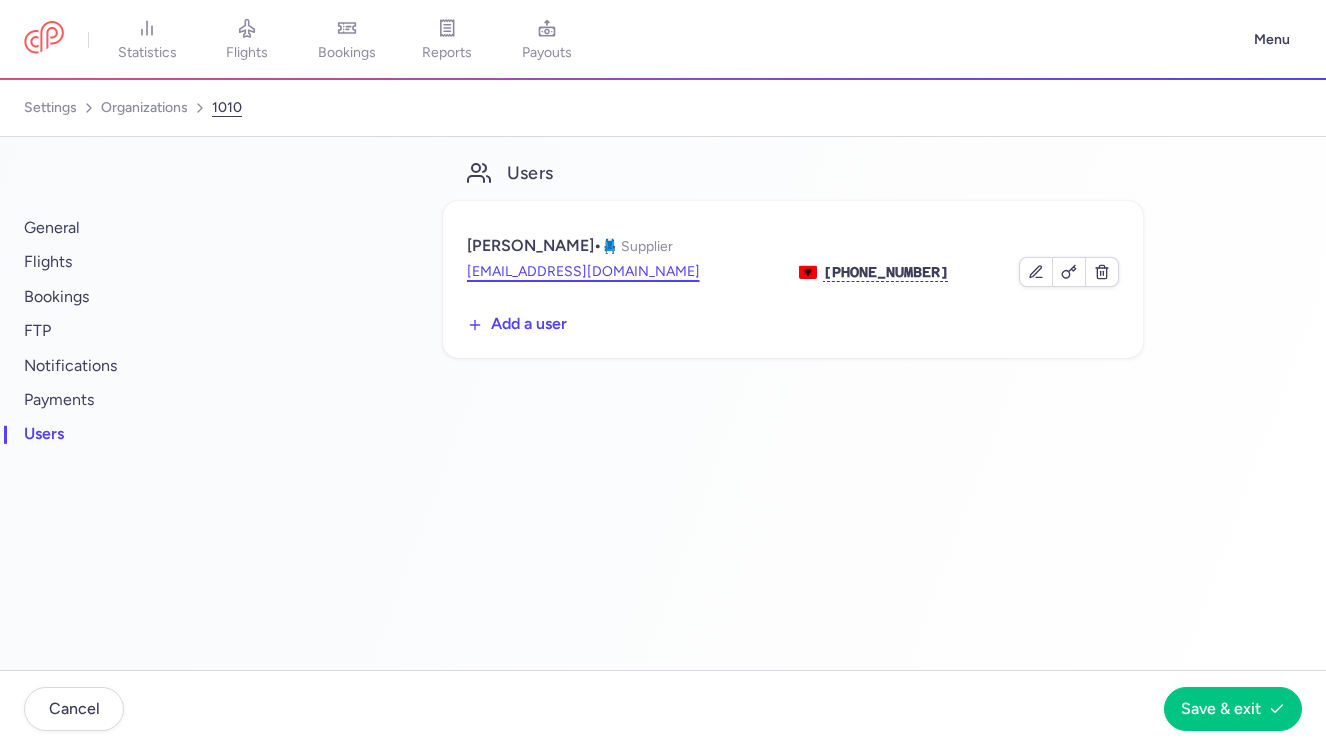 click on "info@kingstravel.al" at bounding box center [583, 272] 